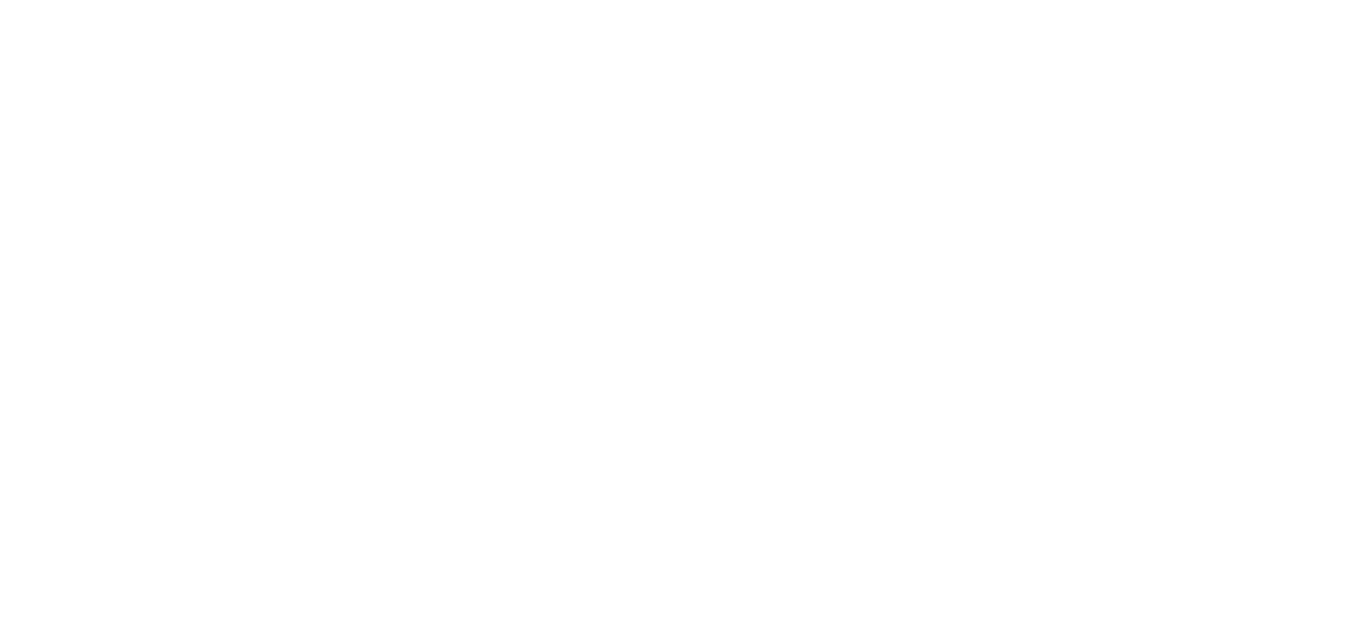 scroll, scrollTop: 0, scrollLeft: 0, axis: both 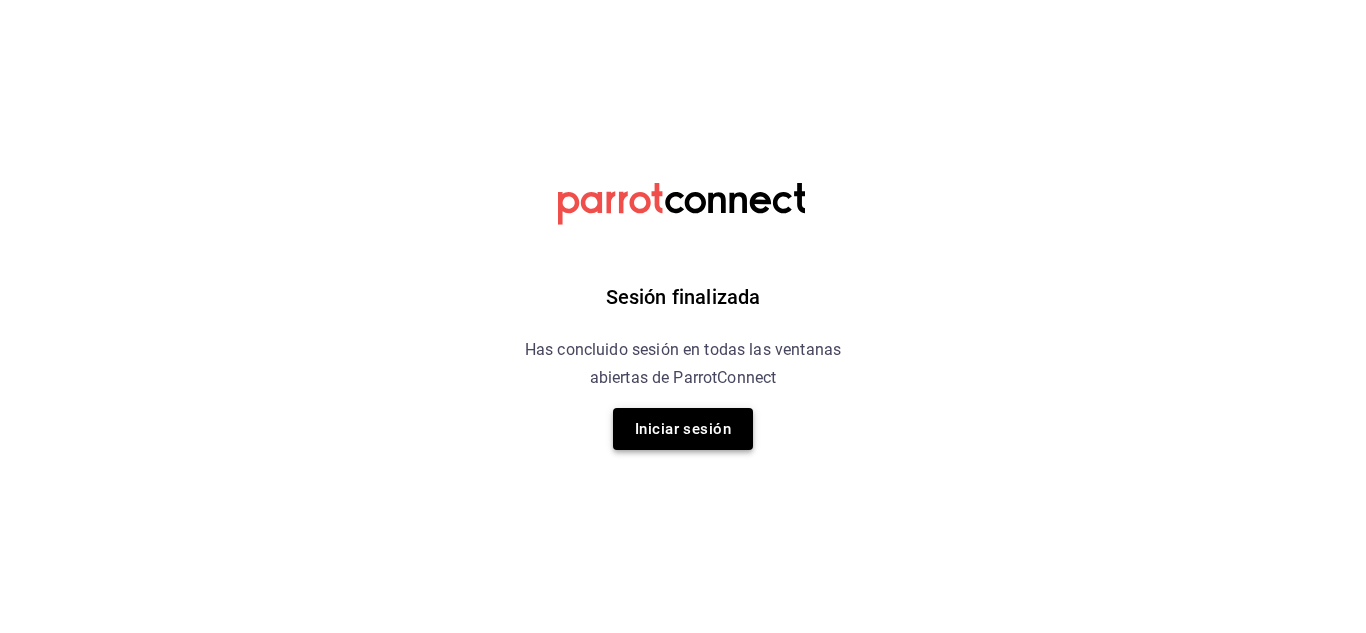 click on "Iniciar sesión" at bounding box center (683, 429) 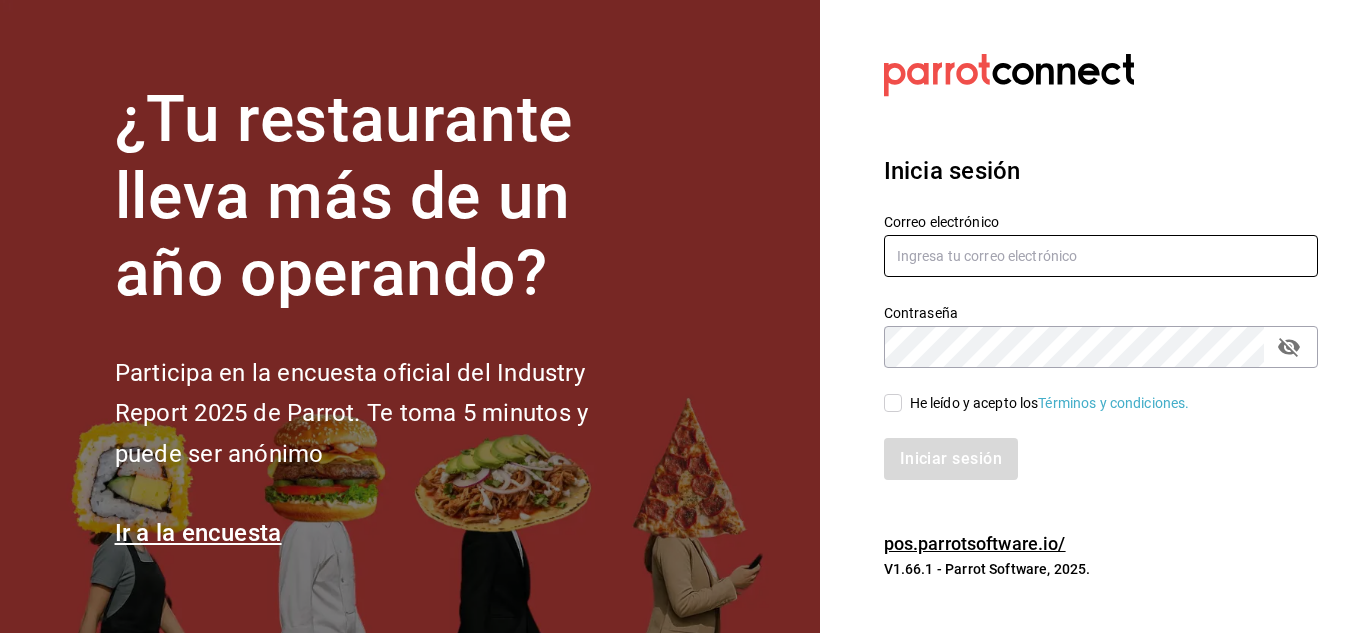 click at bounding box center (1101, 256) 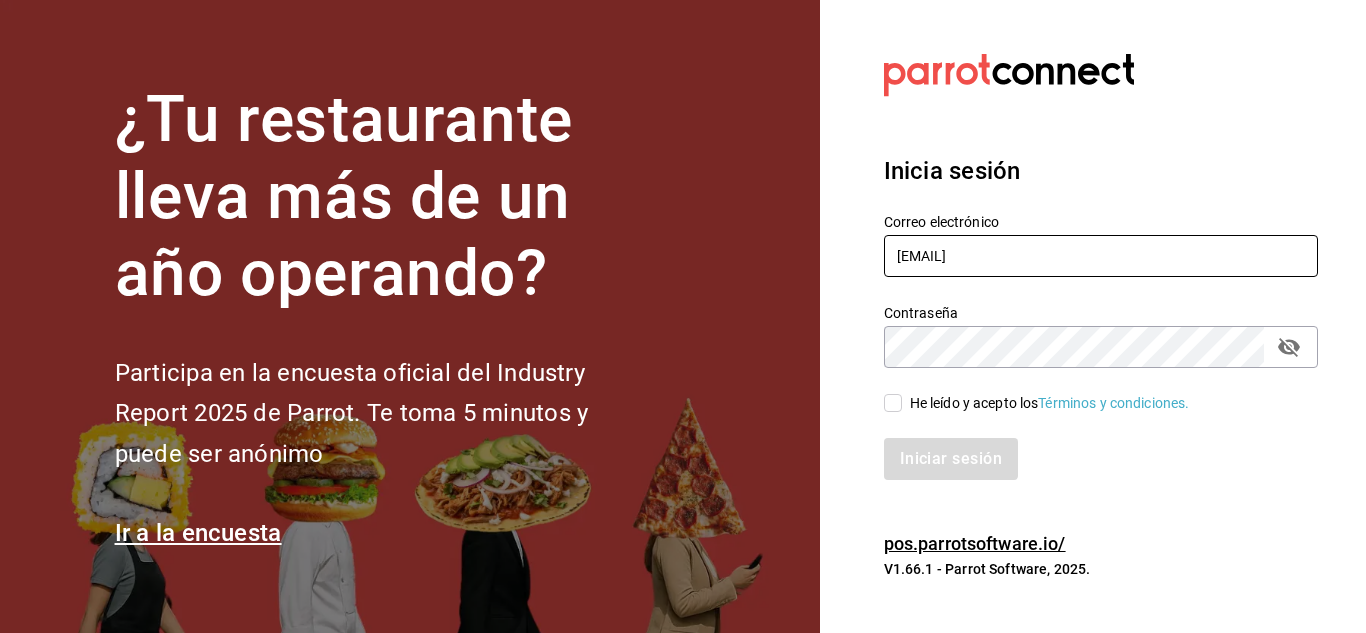type on "chito.bill@gmail.com" 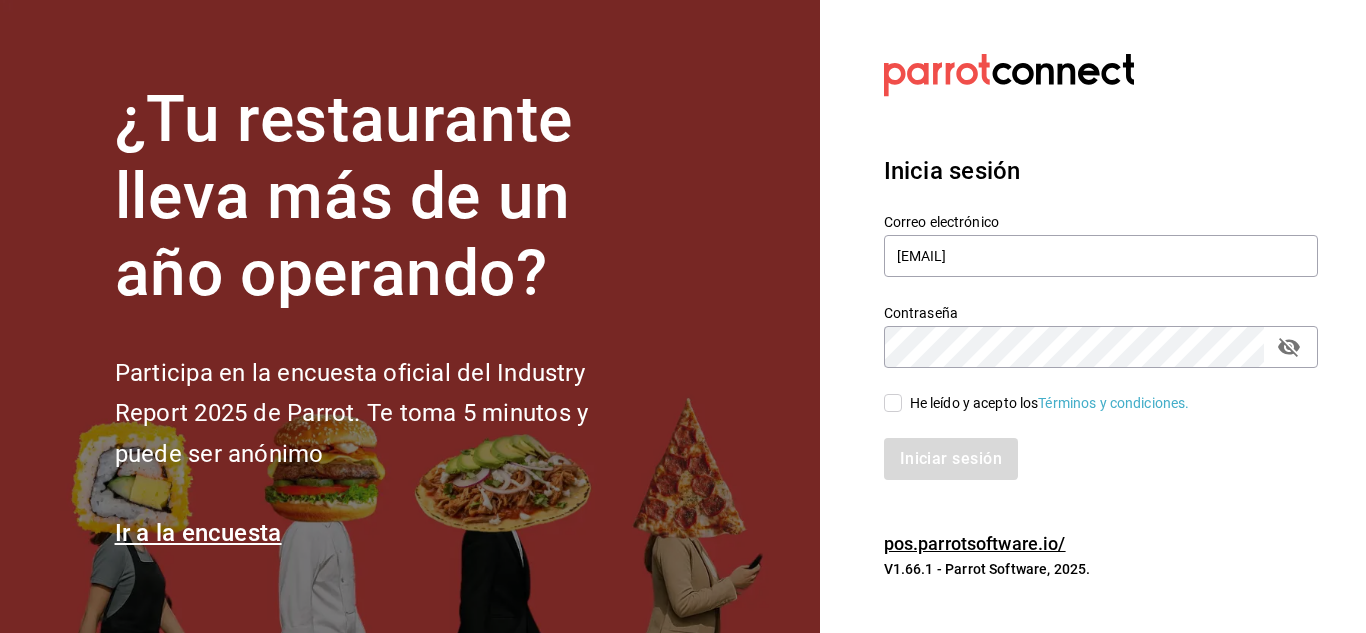 click on "He leído y acepto los  Términos y condiciones." at bounding box center [893, 403] 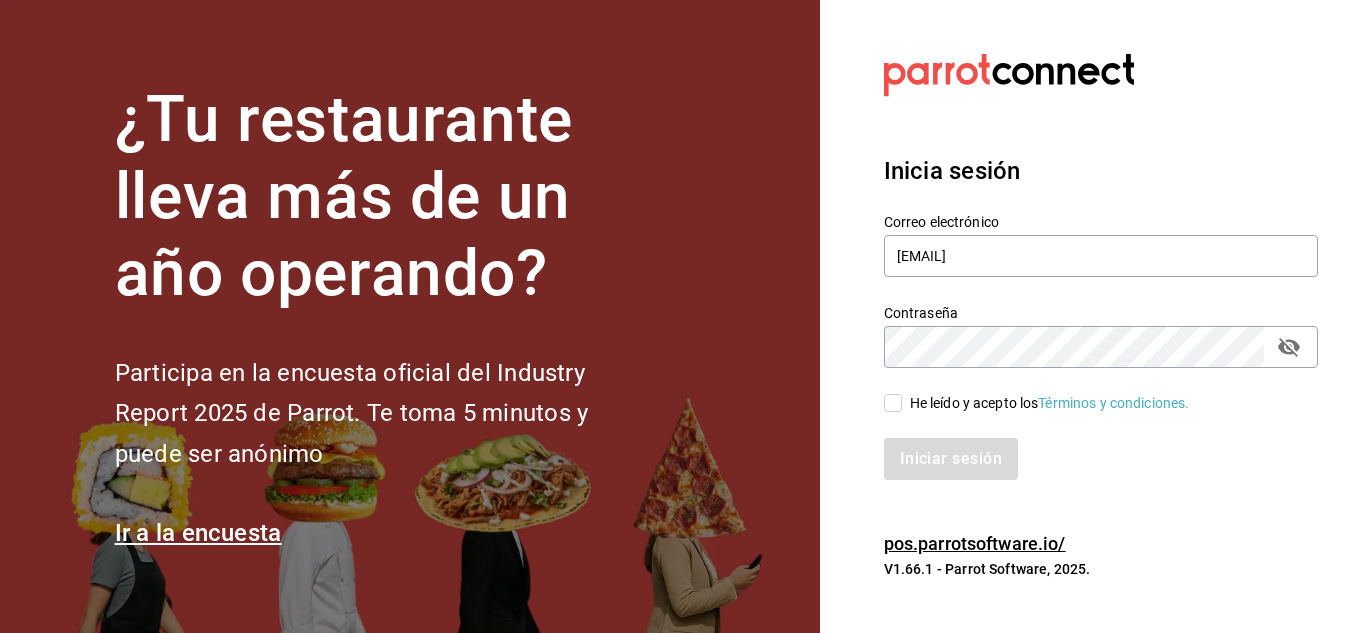 checkbox on "true" 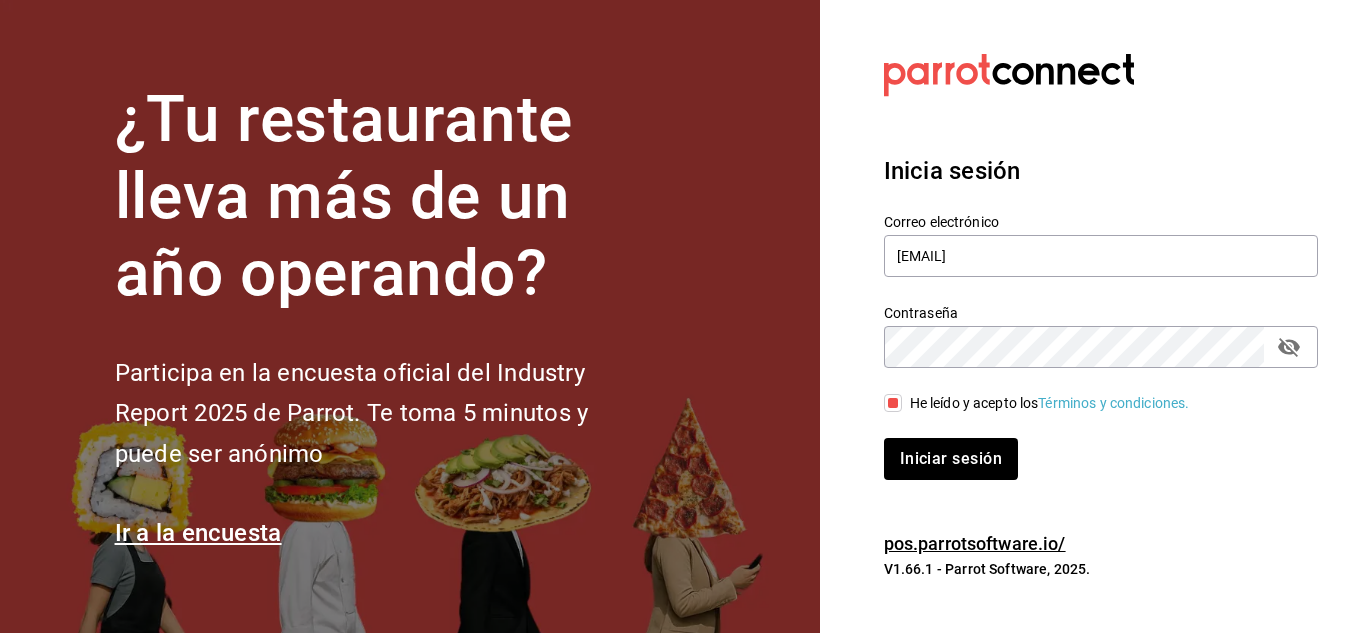 click on "Iniciar sesión" at bounding box center [951, 459] 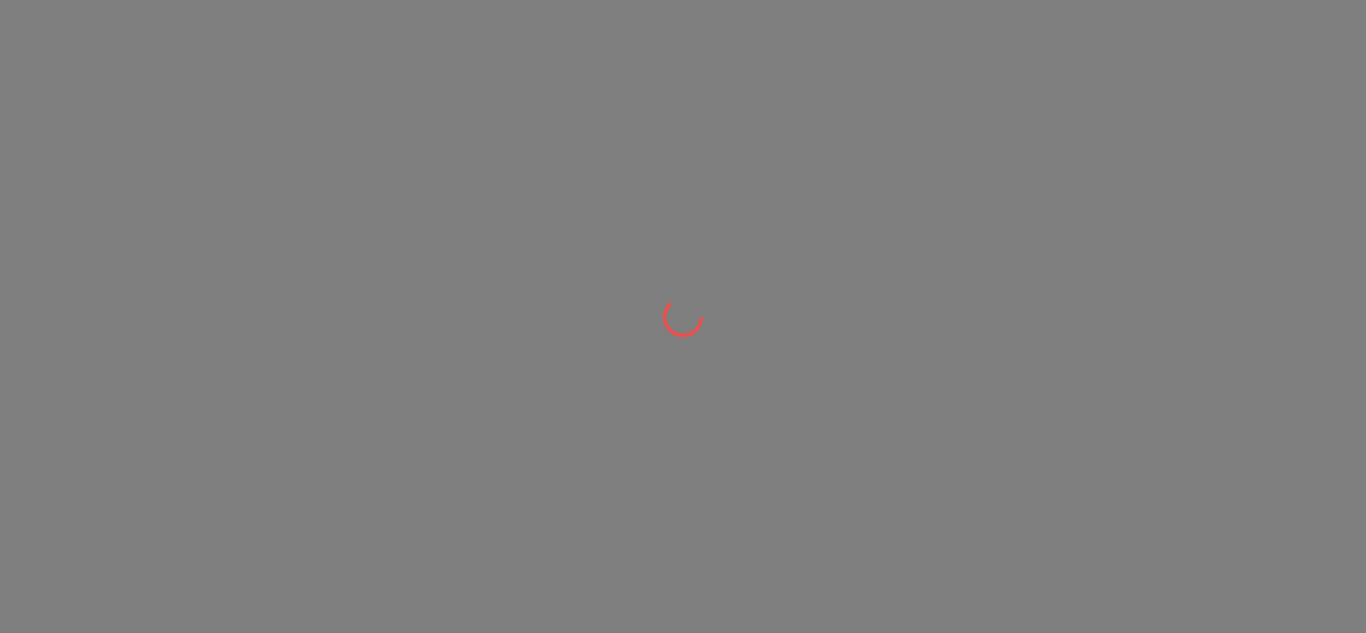 scroll, scrollTop: 0, scrollLeft: 0, axis: both 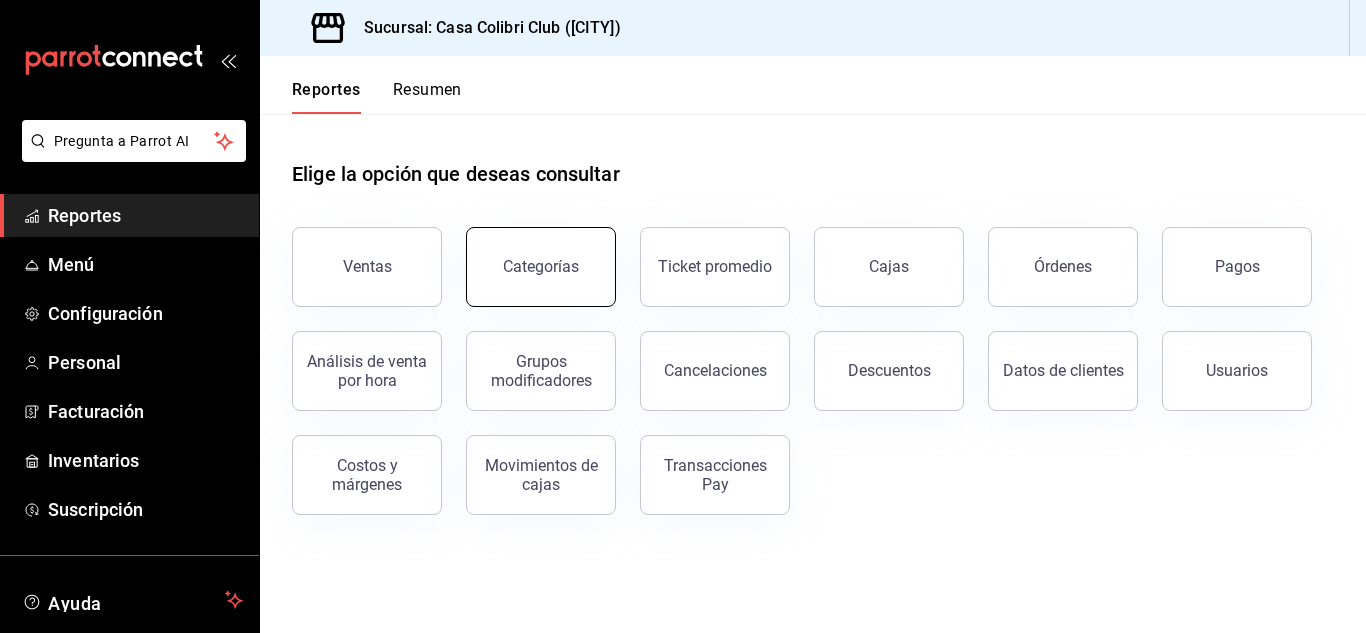 click on "Categorías" at bounding box center (541, 266) 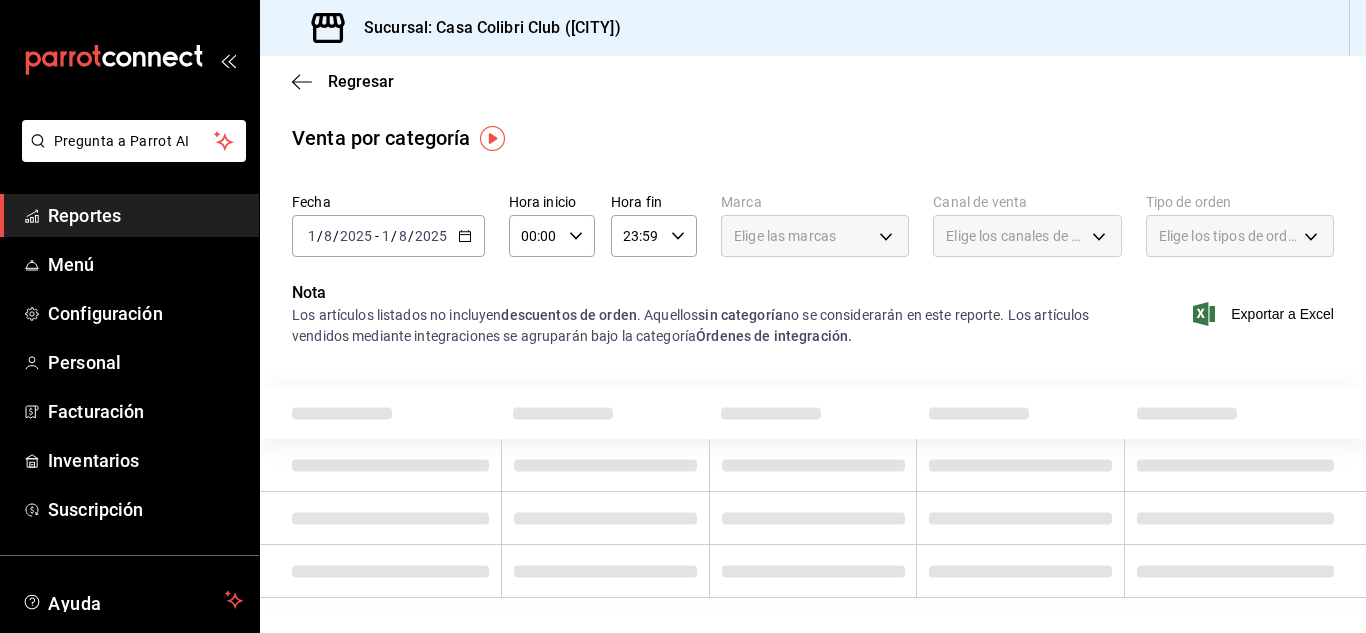 click at bounding box center [492, 138] 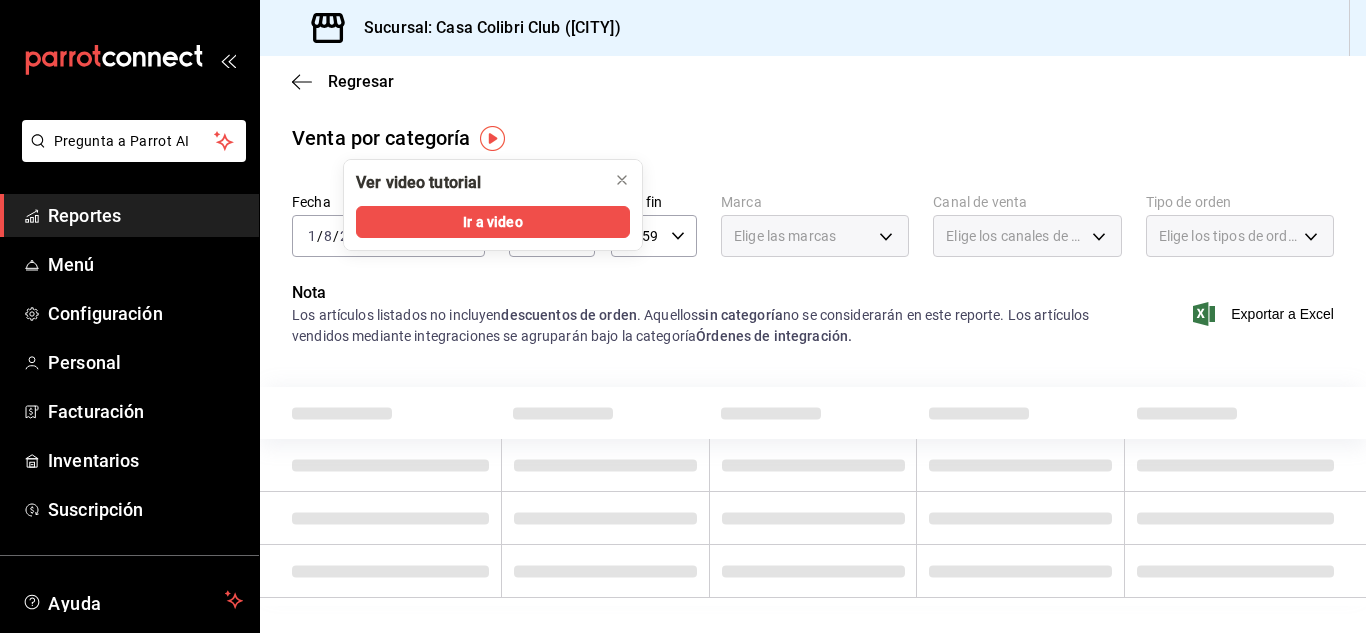 click on "Regresar" at bounding box center [813, 81] 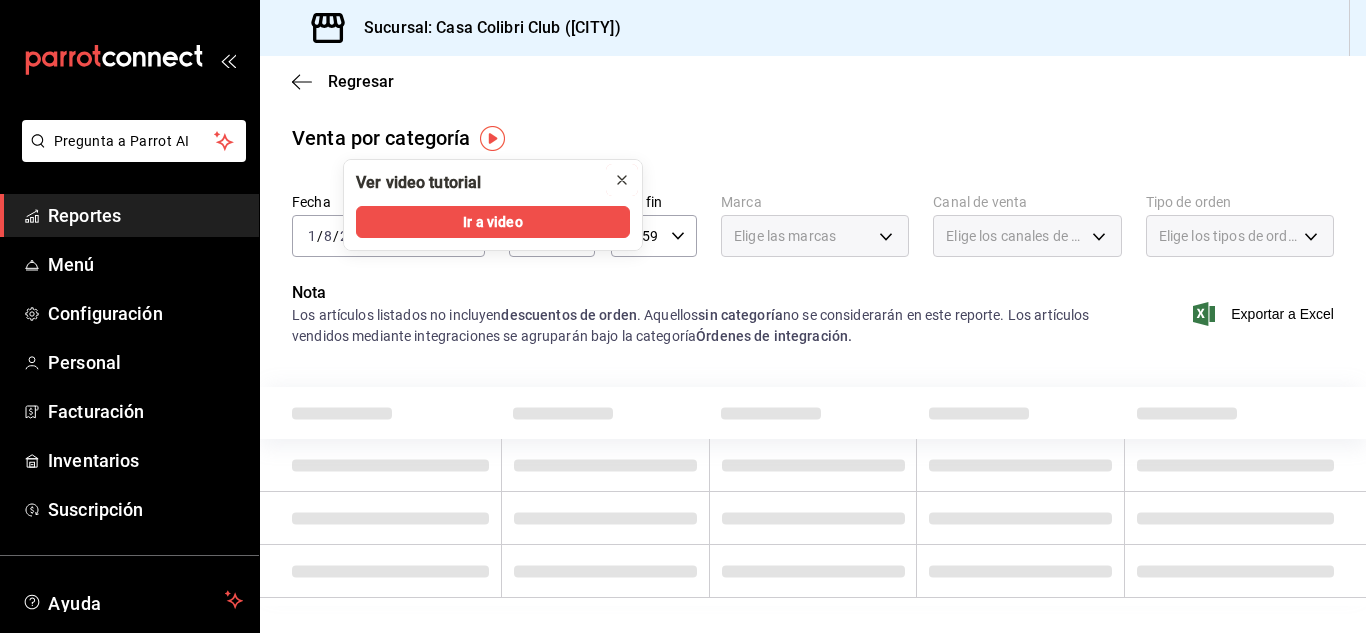 click 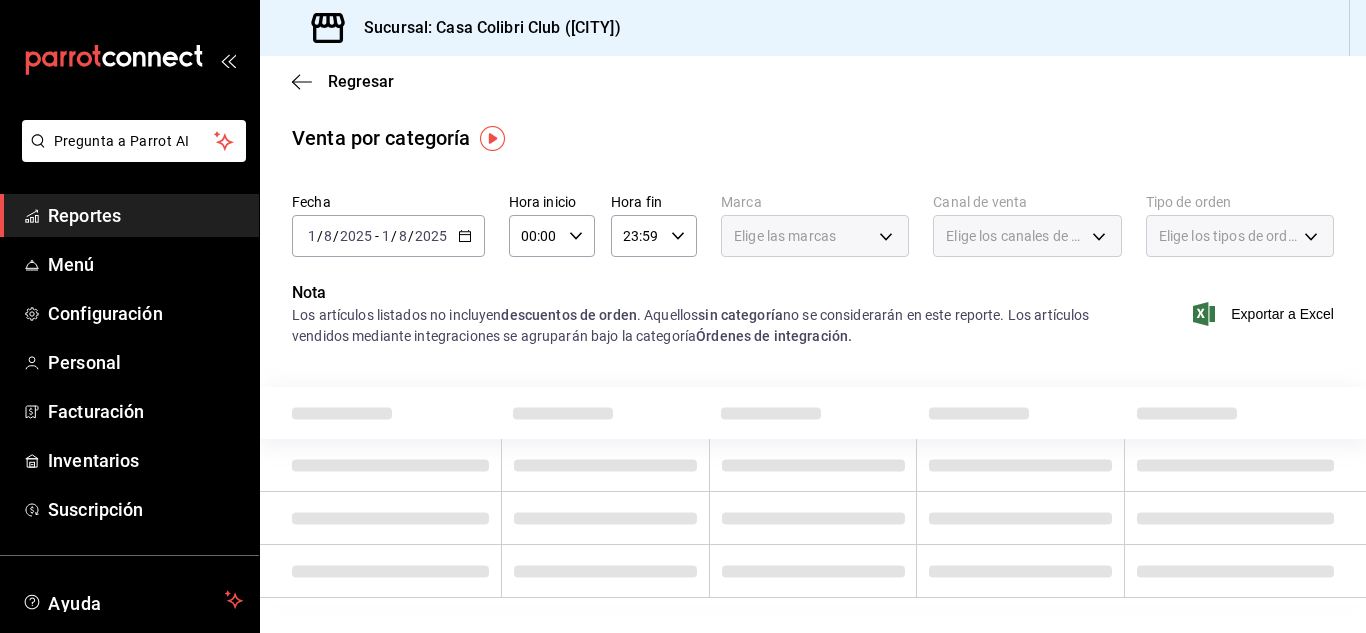click on "2025-08-01 1 / 8 / 2025 - 2025-08-01 1 / 8 / 2025" at bounding box center (388, 236) 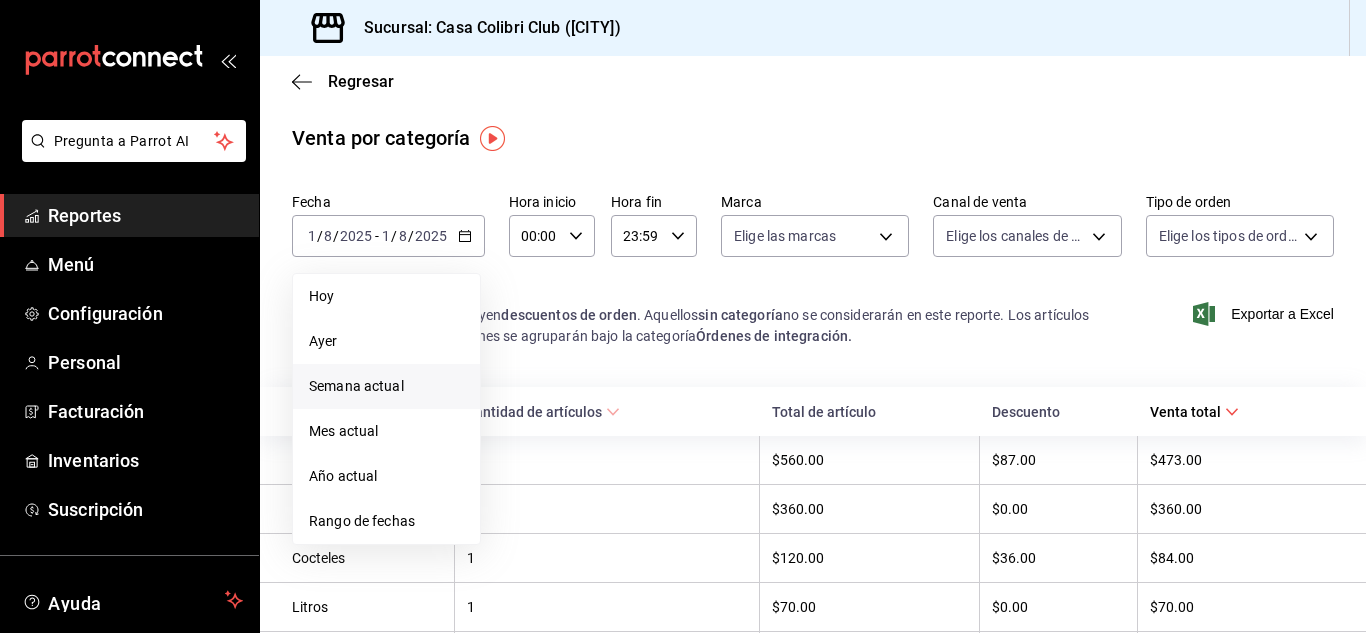 click on "Semana actual" at bounding box center [386, 386] 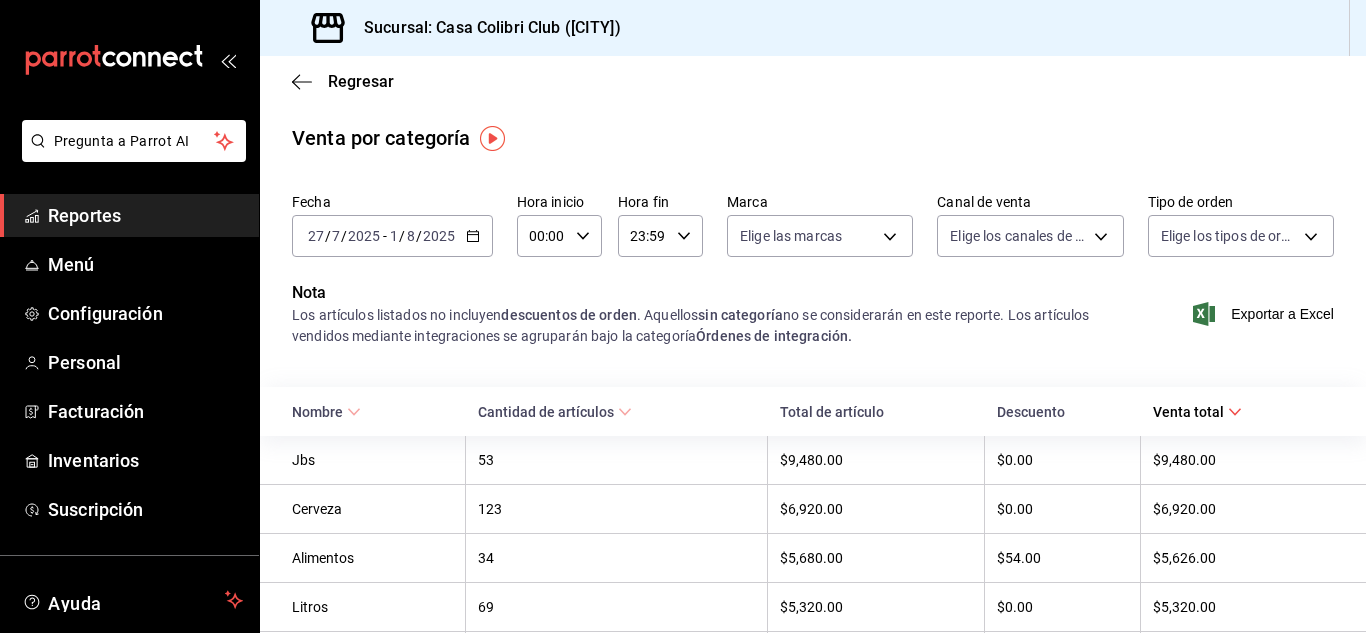 click on "27" at bounding box center [316, 236] 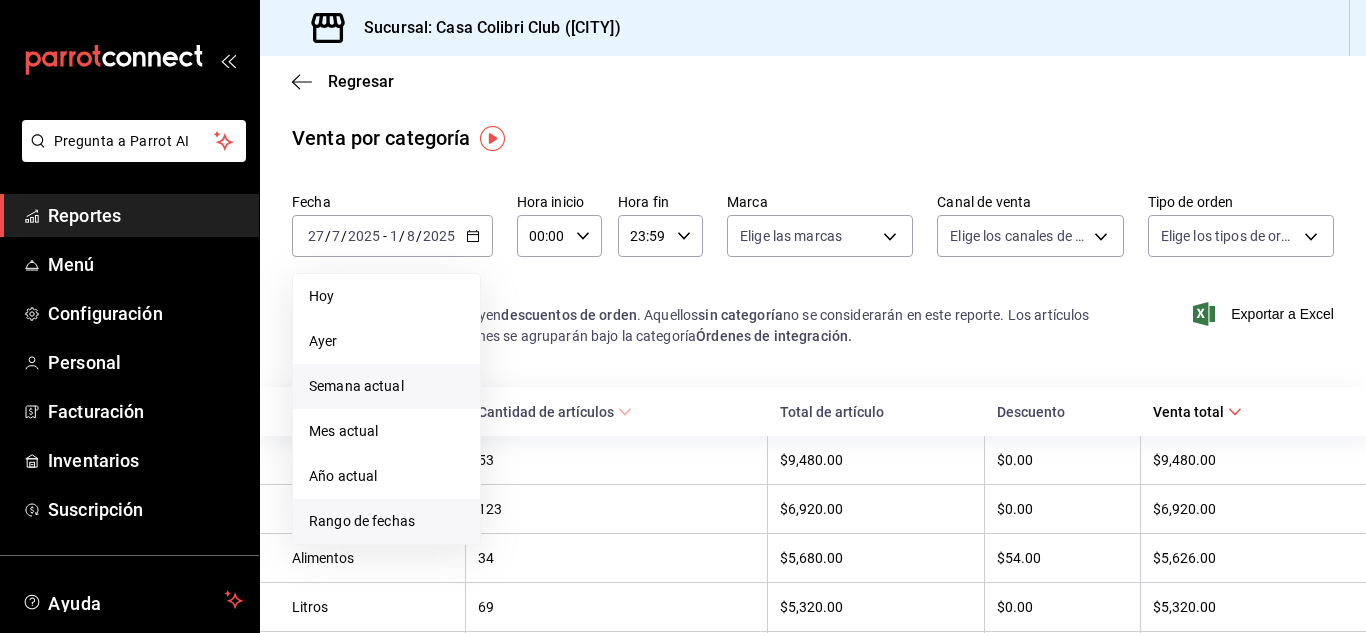 click on "Rango de fechas" at bounding box center [386, 521] 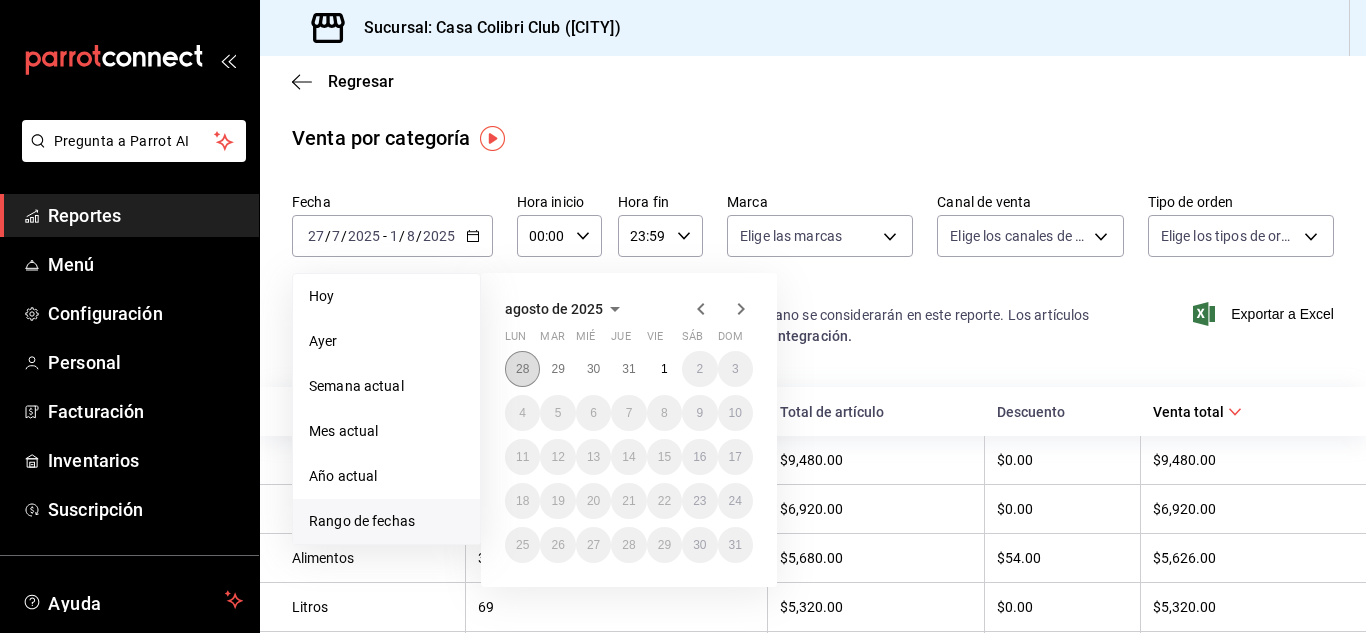 click on "28" at bounding box center [522, 369] 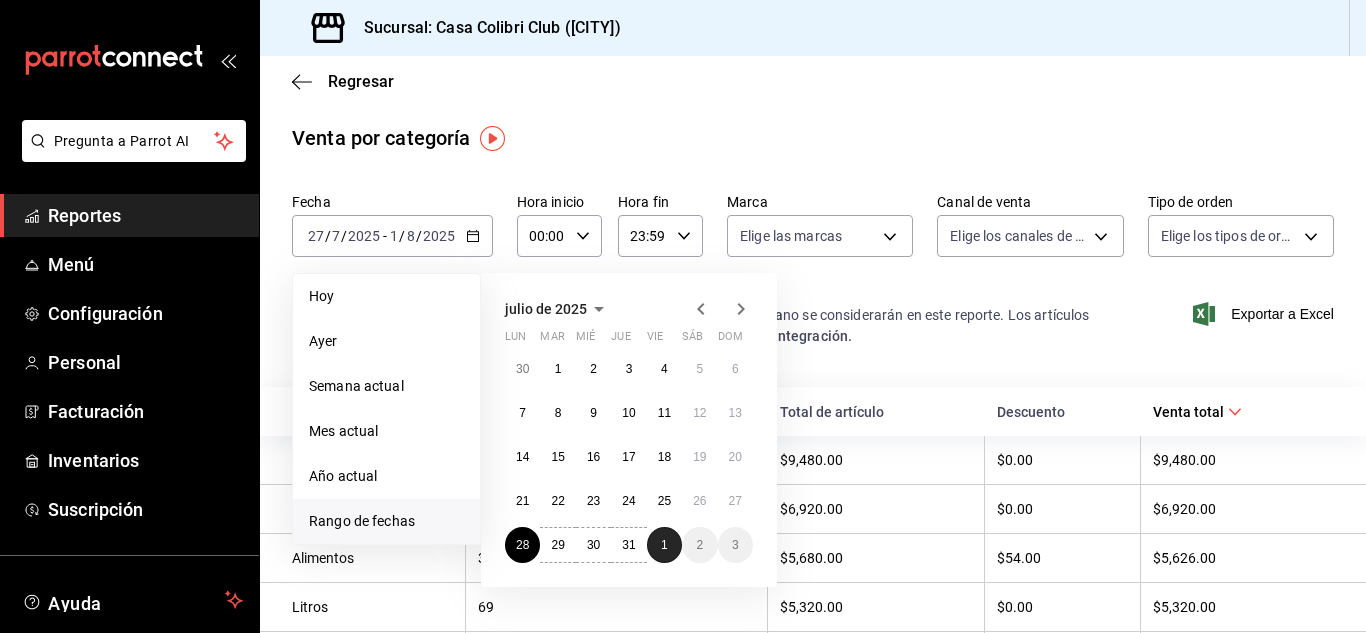 click on "1" at bounding box center (664, 545) 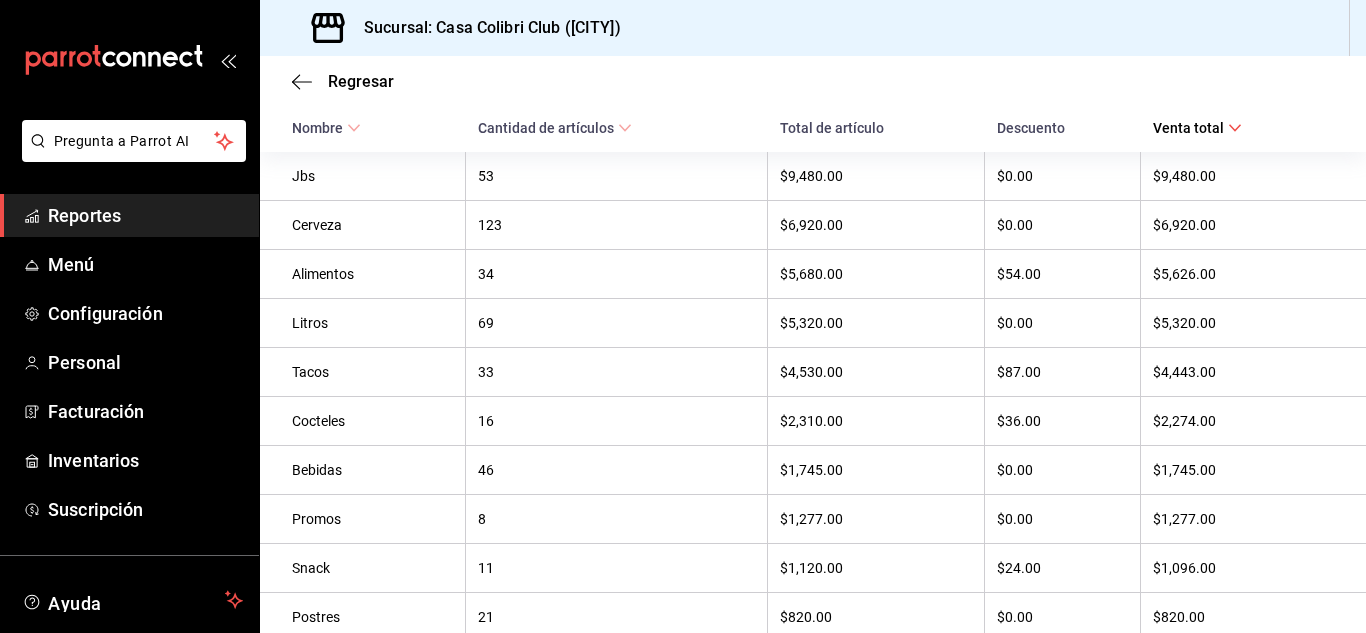 scroll, scrollTop: 293, scrollLeft: 0, axis: vertical 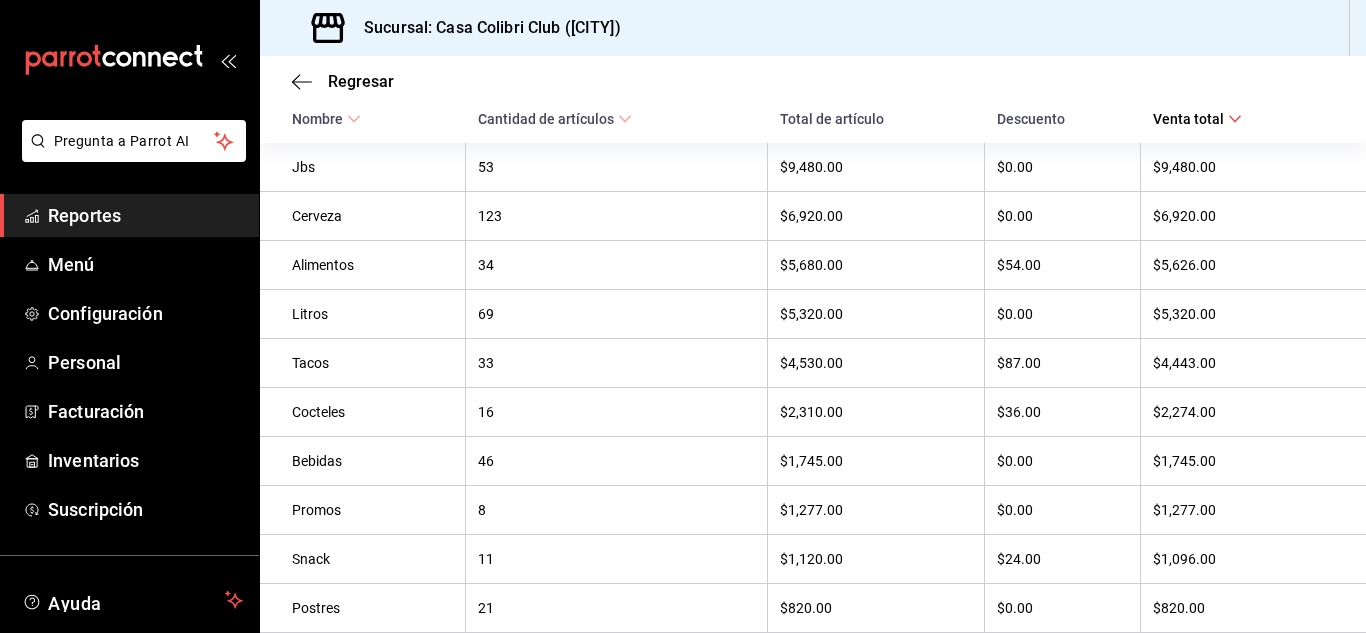 click on "Reportes" at bounding box center (129, 215) 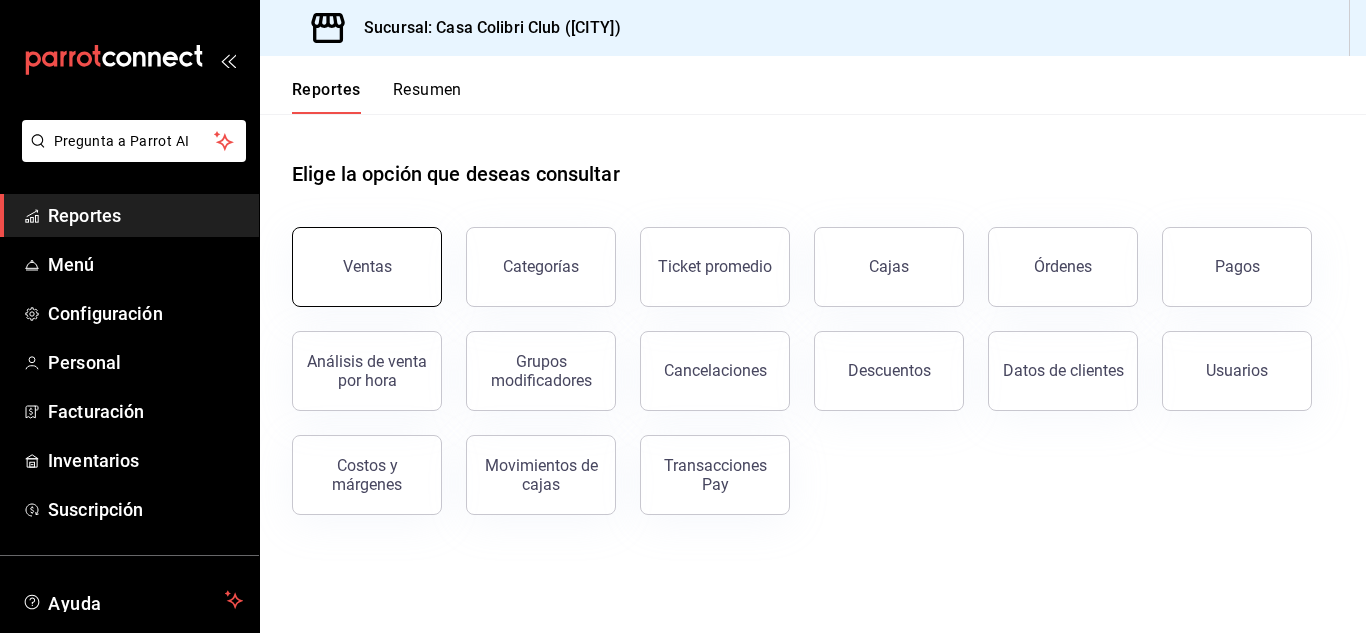 click on "Ventas" at bounding box center (355, 255) 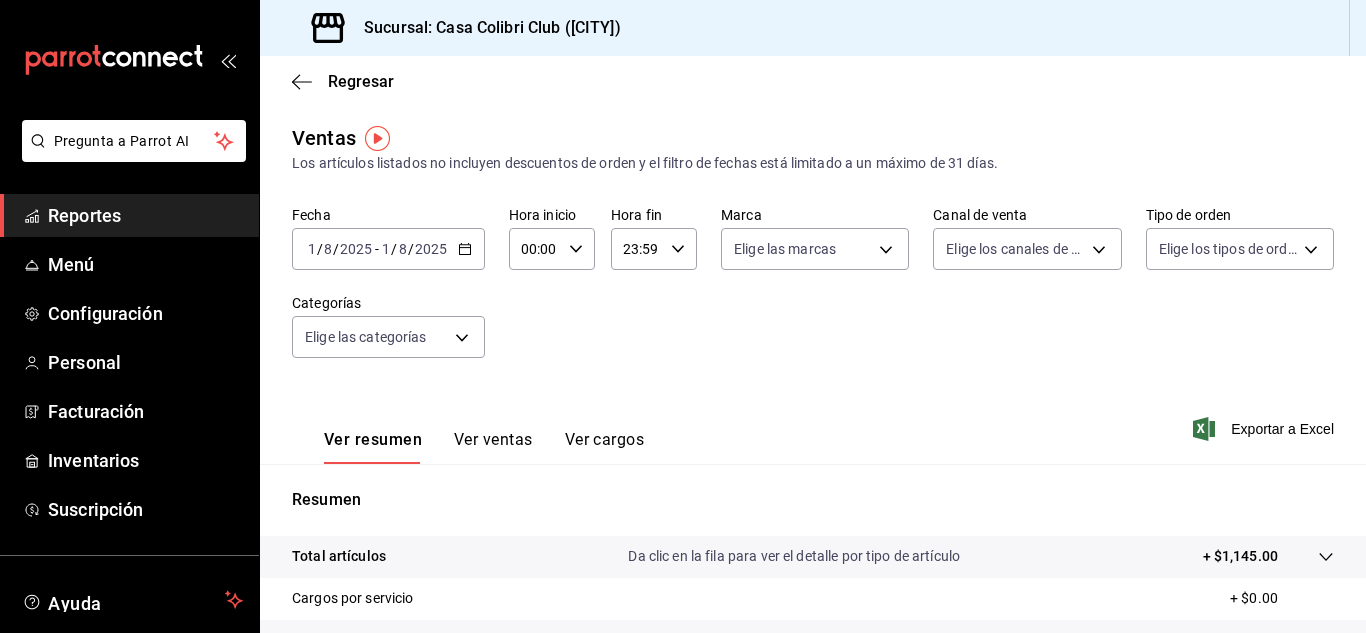 click on "2025-08-01 1 / 8 / 2025 - 2025-08-01 1 / 8 / 2025" at bounding box center [388, 249] 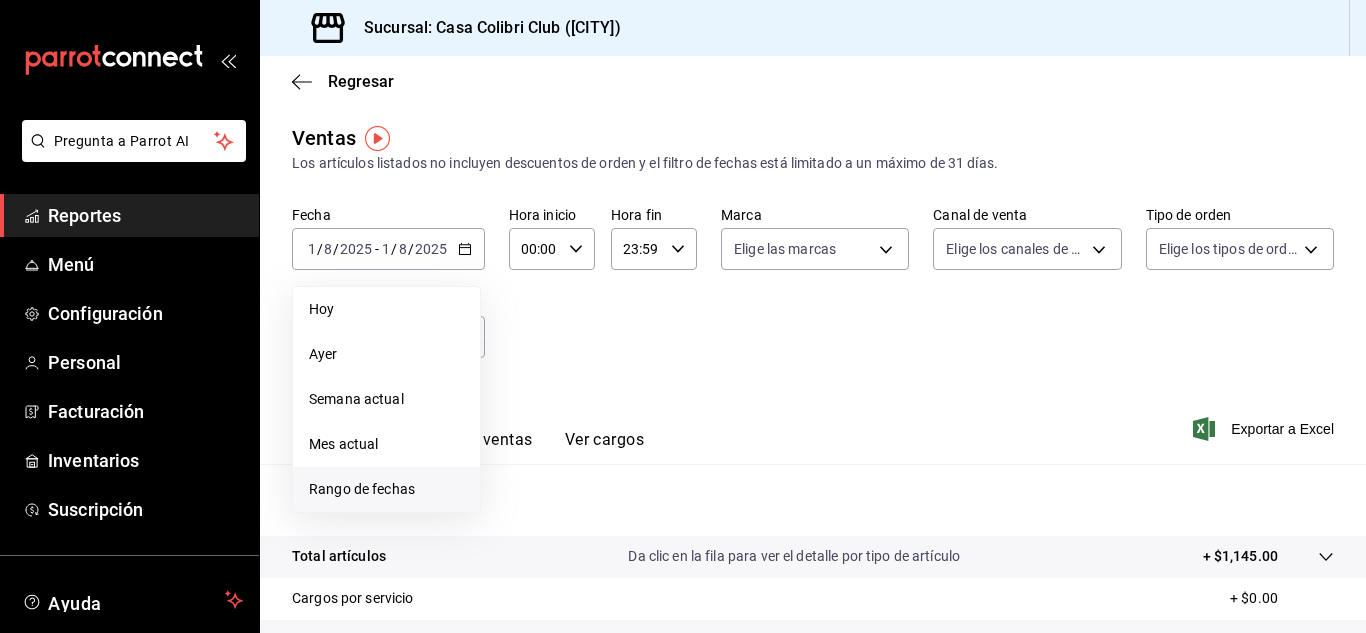 click on "Rango de fechas" at bounding box center [386, 489] 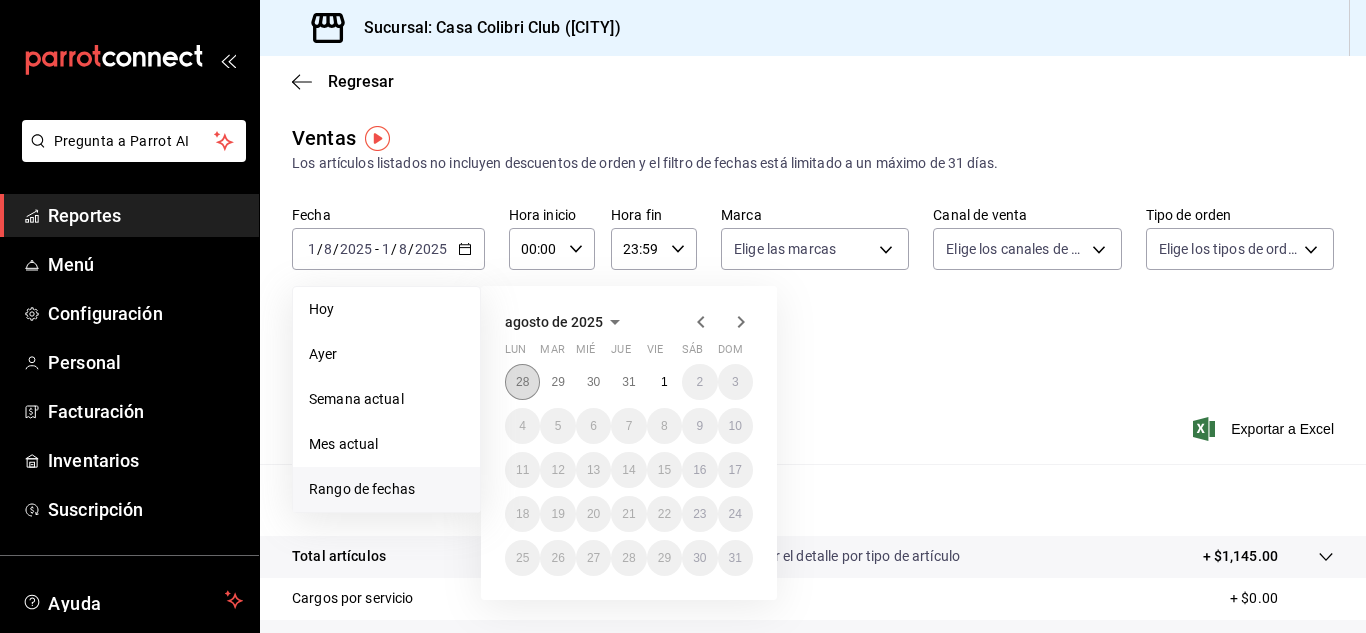 click on "28" at bounding box center (522, 382) 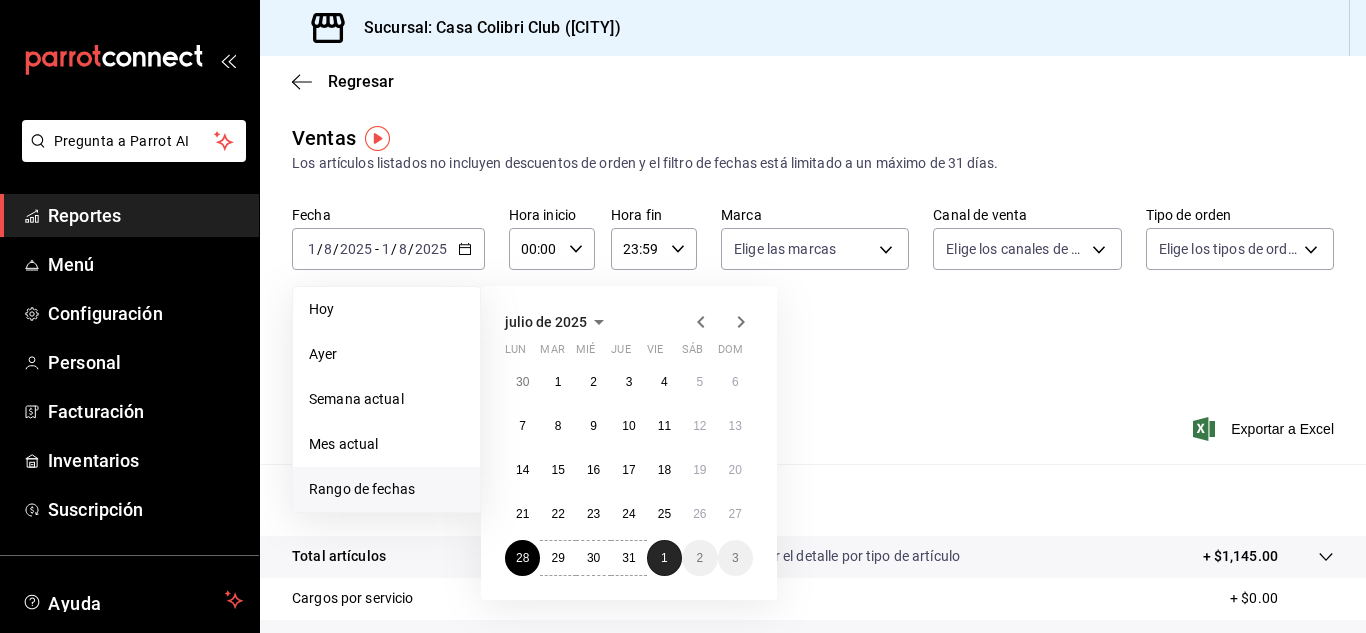 click on "1" at bounding box center [664, 558] 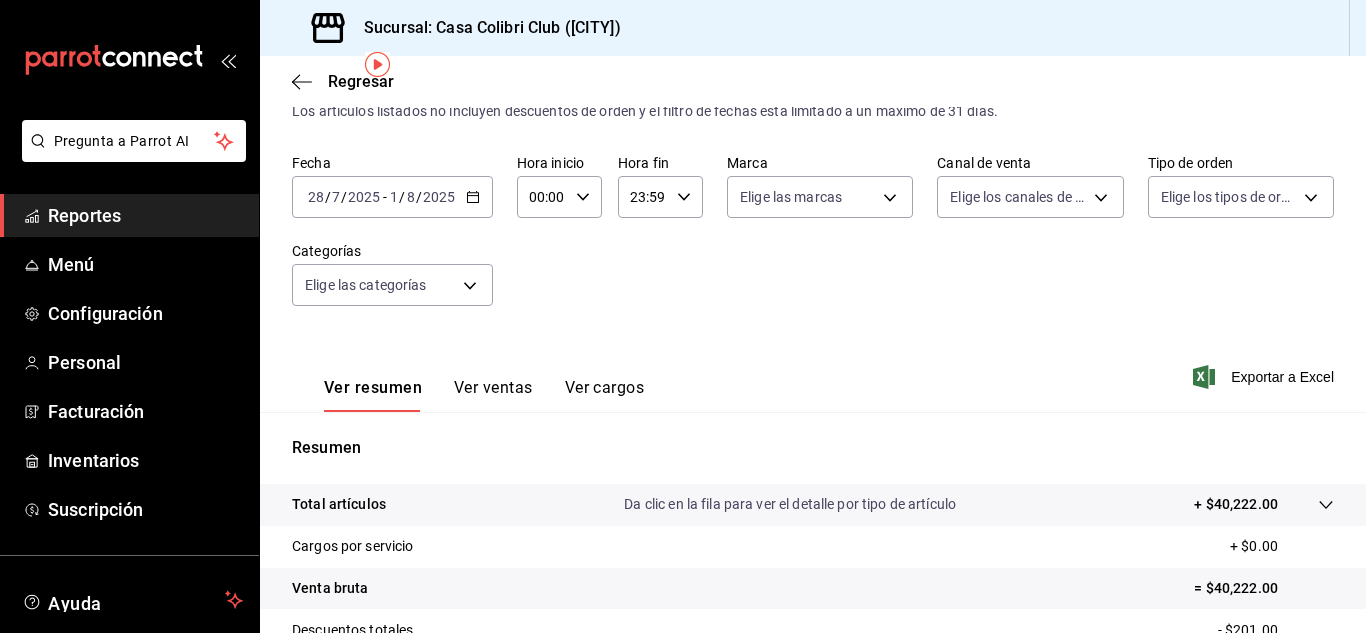 scroll, scrollTop: 74, scrollLeft: 0, axis: vertical 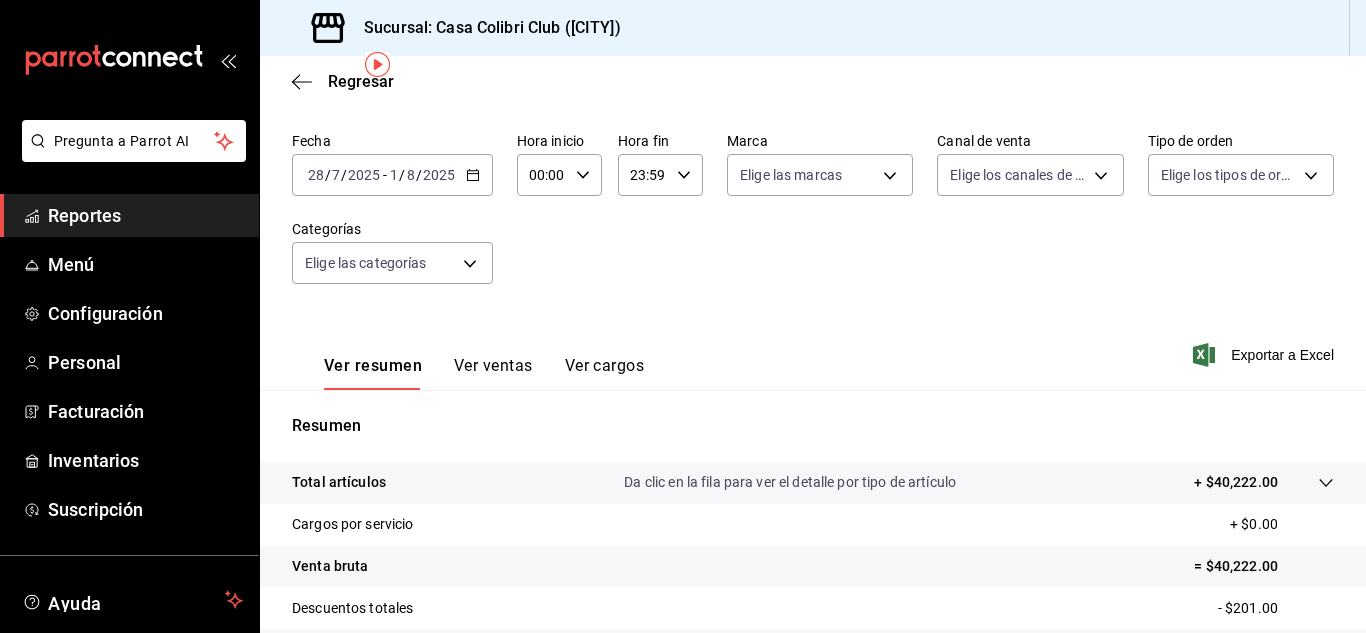 click on "Ver ventas" at bounding box center (493, 373) 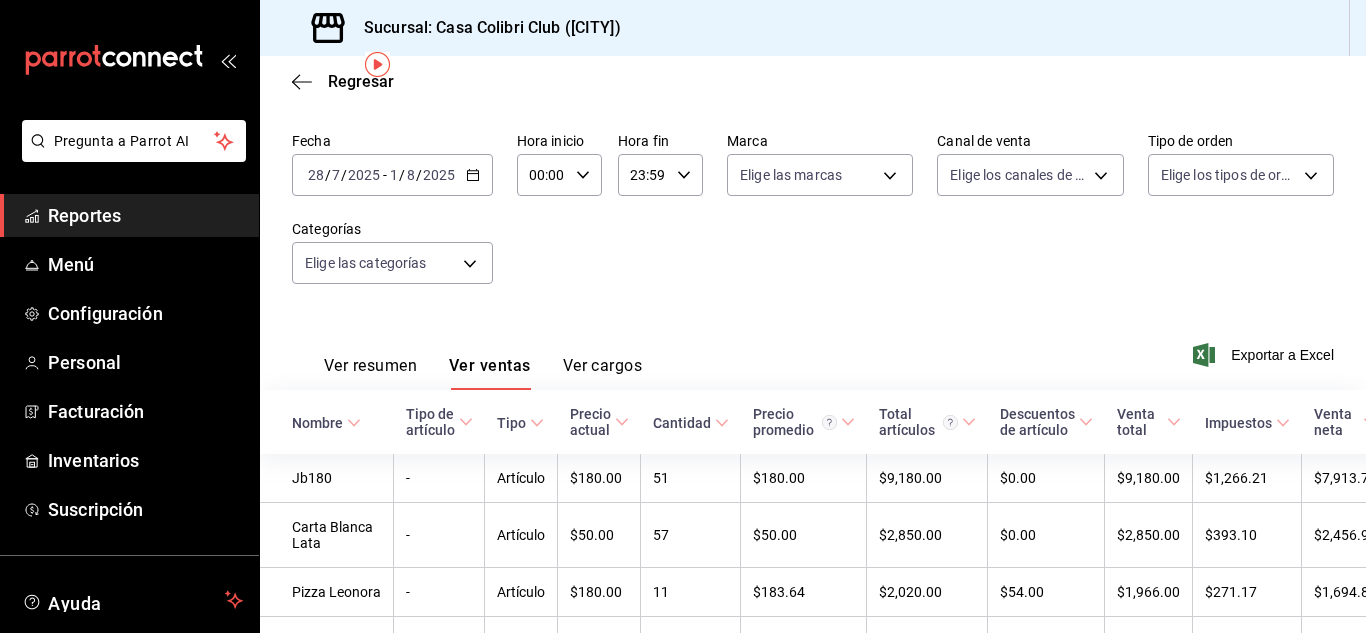 click on "Ver resumen" at bounding box center (370, 373) 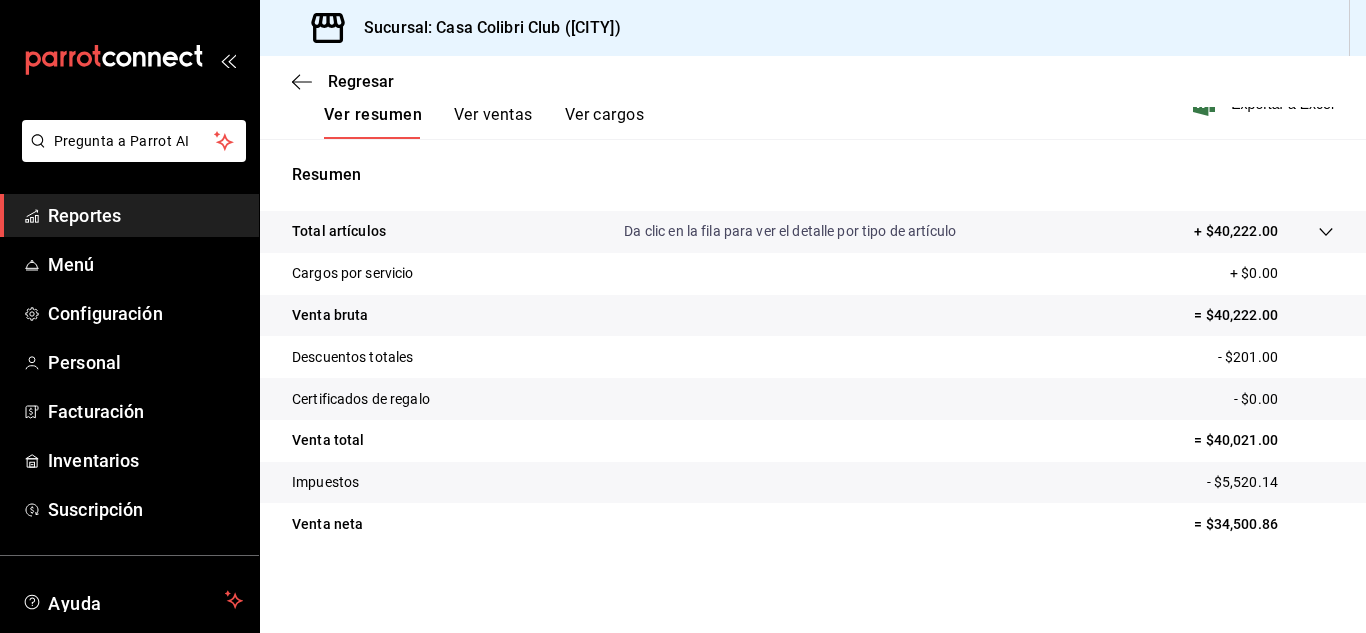 scroll, scrollTop: 160, scrollLeft: 0, axis: vertical 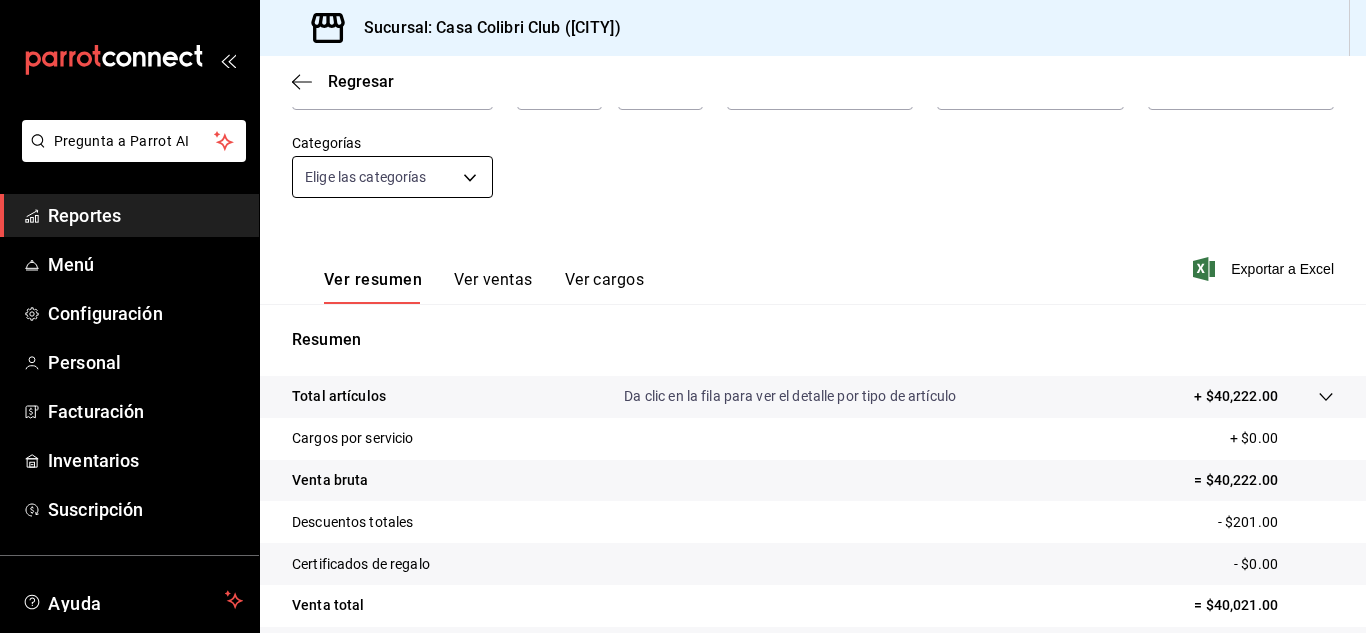 click on "Pregunta a Parrot AI Reportes   Menú   Configuración   Personal   Facturación   Inventarios   Suscripción   Ayuda Recomienda Parrot   [PERSON]   Sugerir nueva función   Sucursal: Casa Colibri Club ([CITY]) Regresar Ventas Los artículos listados no incluyen descuentos de orden y el filtro de fechas está limitado a un máximo de 31 días. Fecha [DATE] [DATE] - [DATE] [DATE] Hora inicio [TIME] Hora inicio Hora fin [TIME] Hora fin Marca Elige las marcas Canal de venta Elige los canales de venta Tipo de orden Elige los tipos de orden Categorías Elige las categorías Ver resumen Ver ventas Ver cargos Exportar a Excel Resumen Total artículos Da clic en la fila para ver el detalle por tipo de artículo + $40,222.00 Cargos por servicio + $0.00 Venta bruta = $40,222.00 Descuentos totales - $201.00 Certificados de regalo - $0.00 Venta total = $40,021.00 Impuestos - $5,520.14 Venta neta = $34,500.86 Pregunta a Parrot AI Reportes   Menú   Configuración   Personal   Facturación       Ayuda" at bounding box center (683, 316) 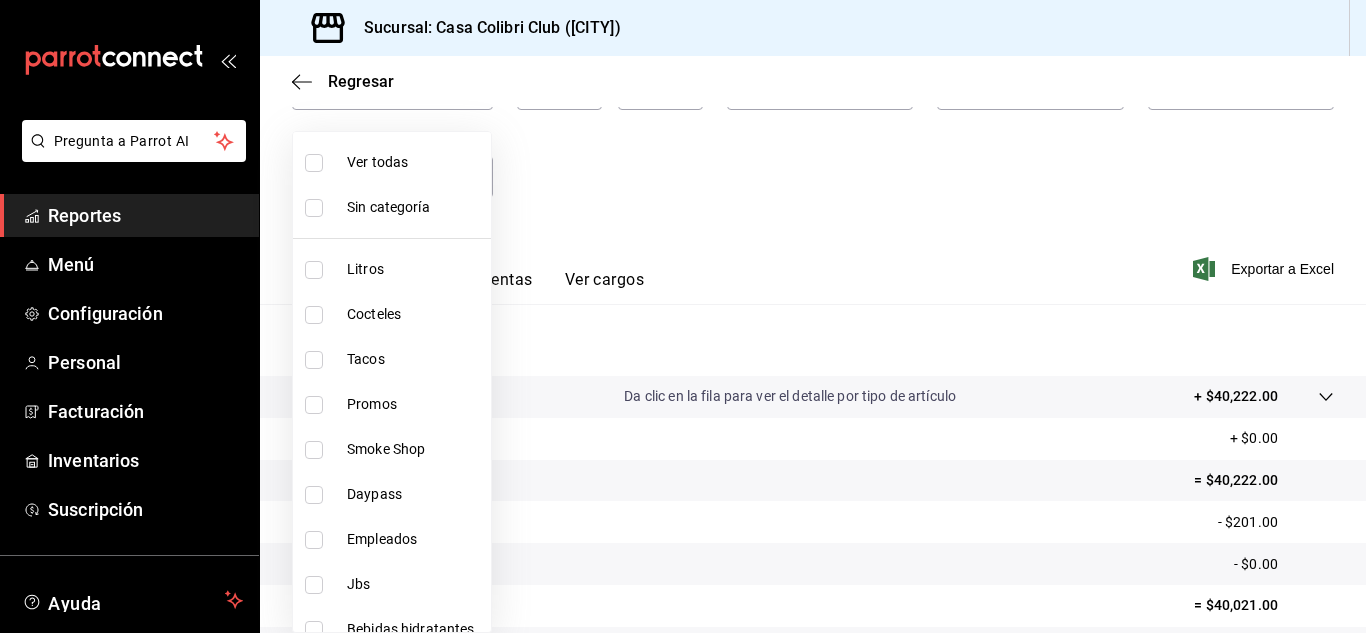 click on "Tacos" at bounding box center (392, 359) 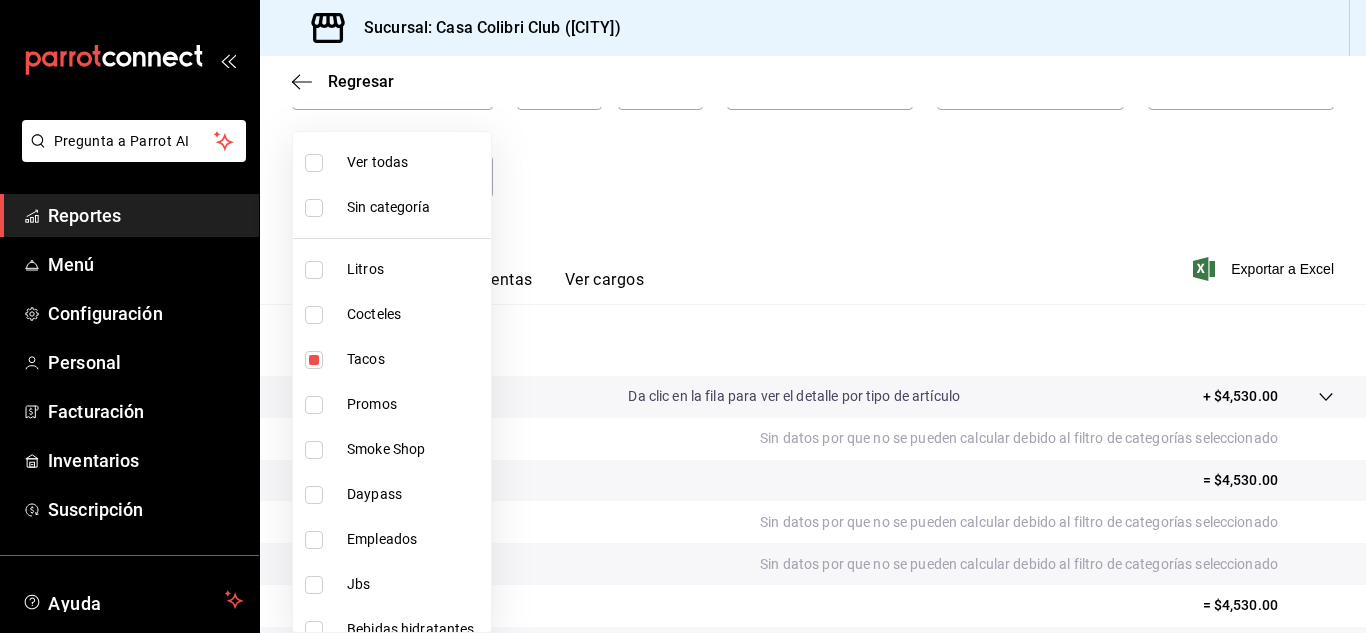 drag, startPoint x: 1362, startPoint y: 266, endPoint x: 1347, endPoint y: 398, distance: 132.84953 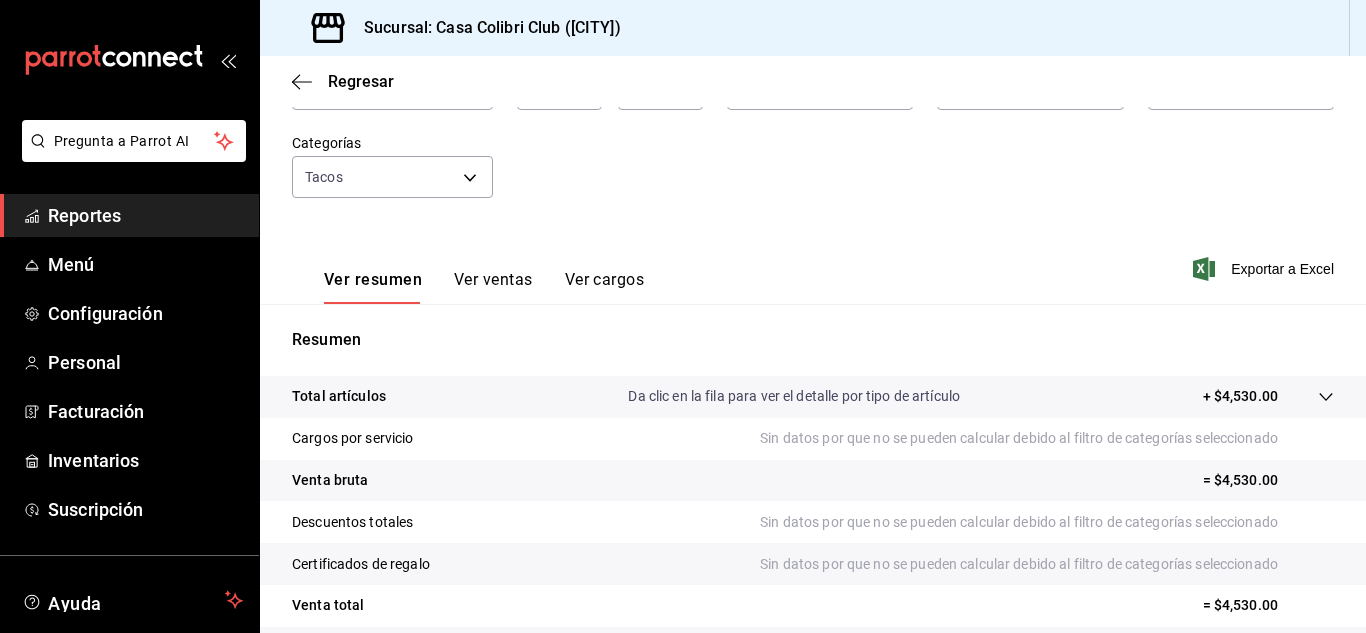 scroll, scrollTop: 325, scrollLeft: 0, axis: vertical 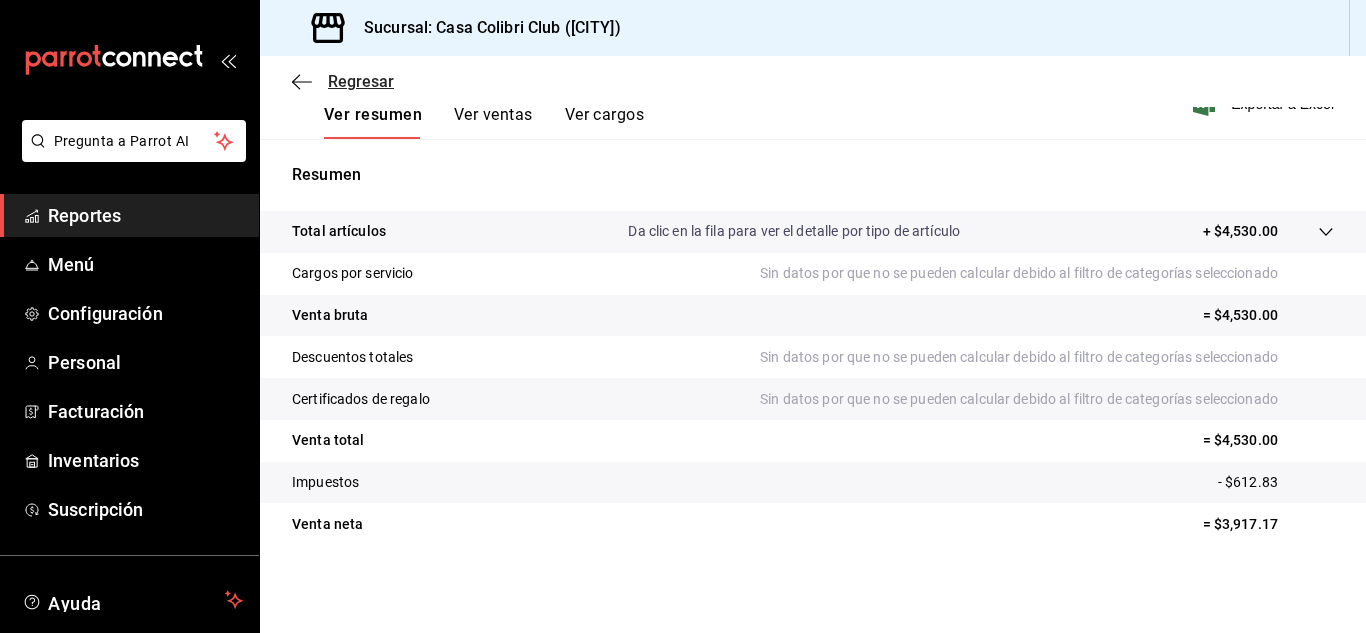 click 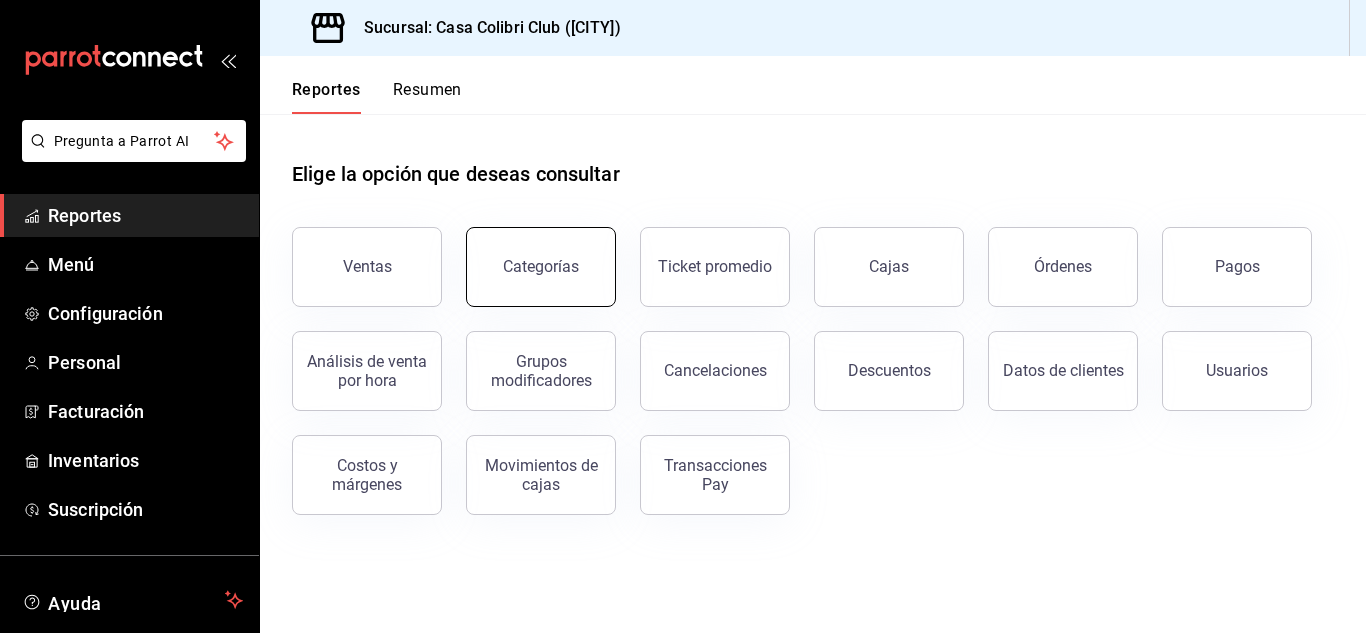 click on "Categorías" at bounding box center (541, 266) 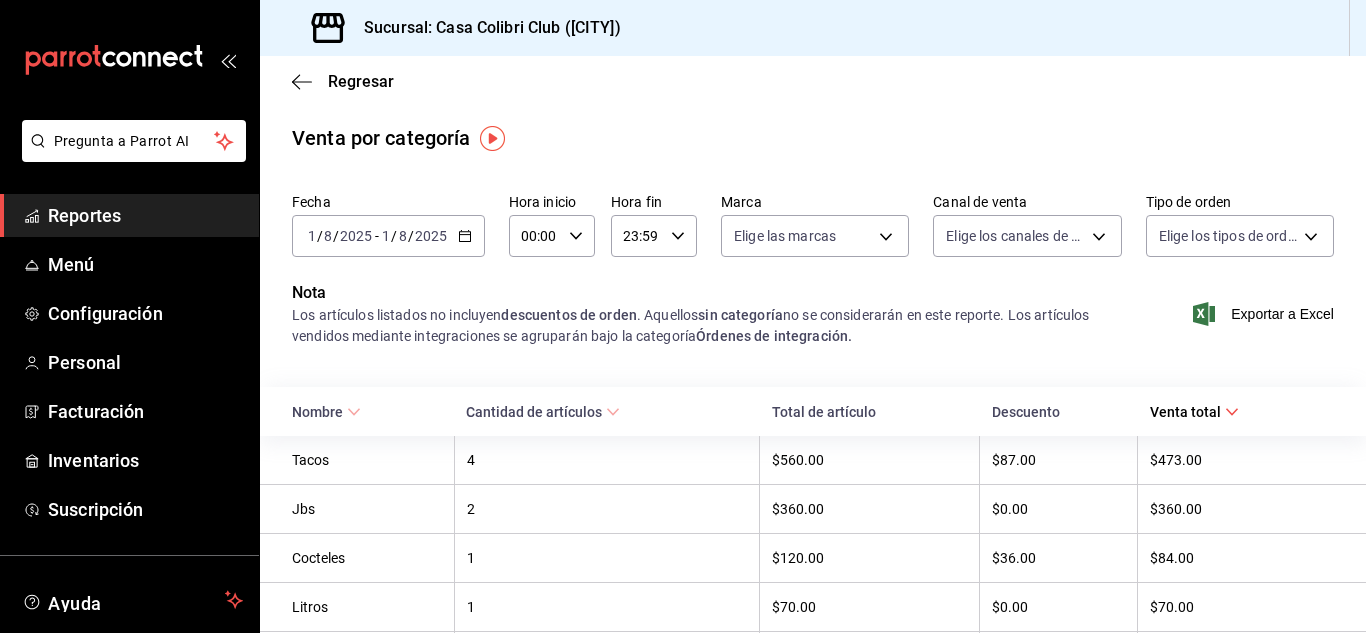 click on "2025-08-01 1 / 8 / 2025 - 2025-08-01 1 / 8 / 2025" at bounding box center (388, 236) 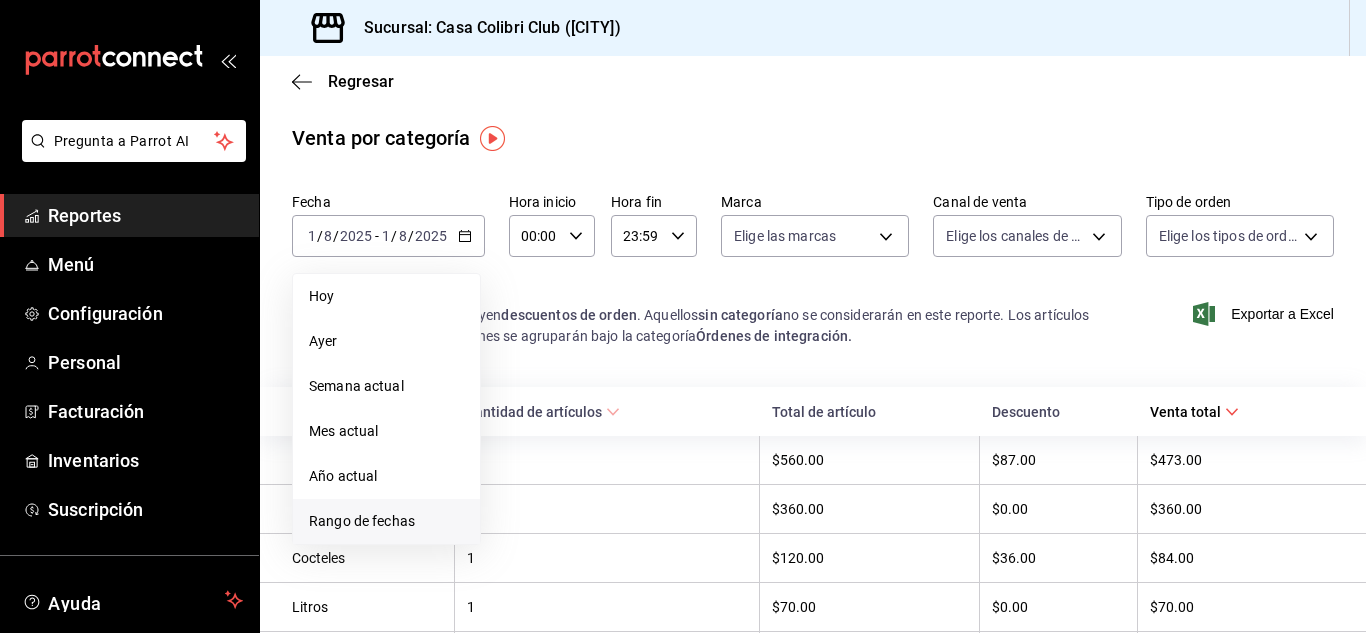 click on "Rango de fechas" at bounding box center [386, 521] 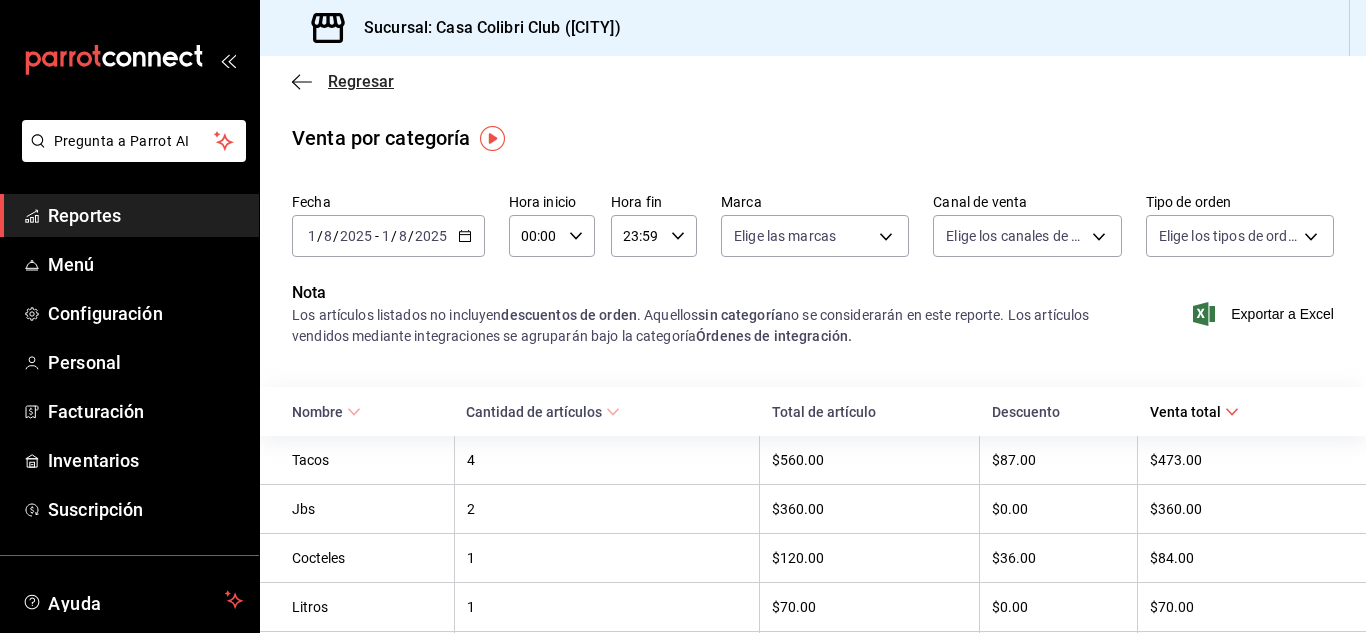 click 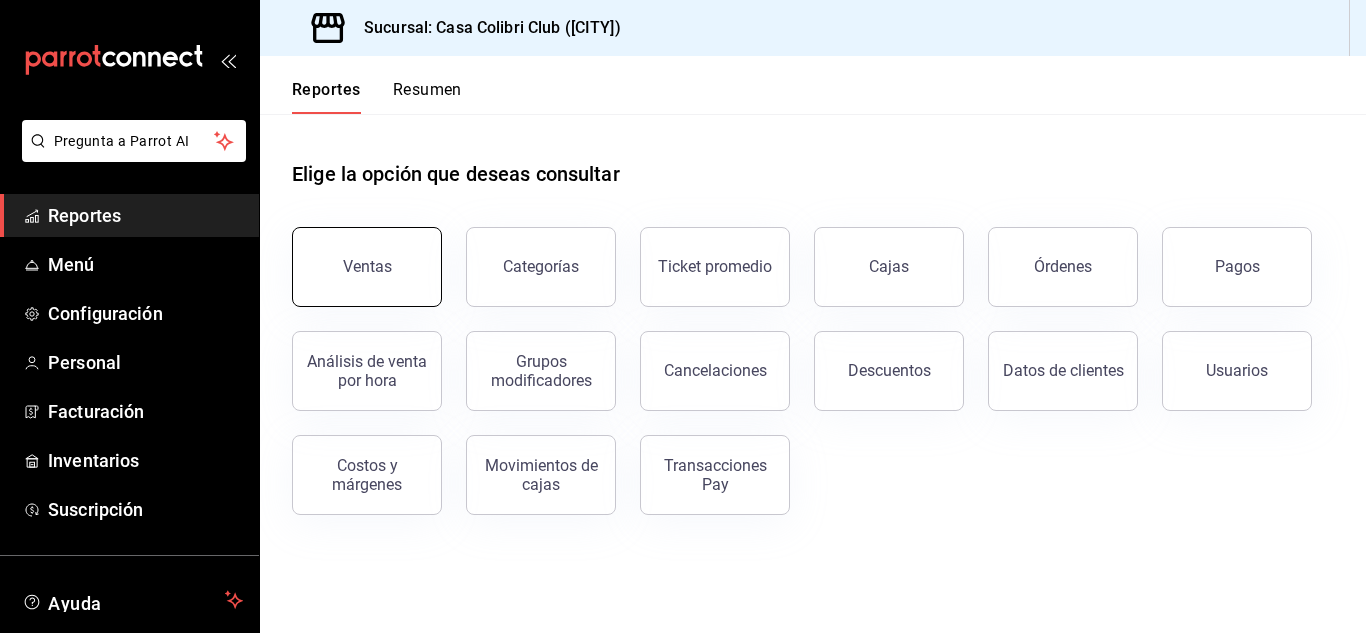 click on "Ventas" at bounding box center (367, 267) 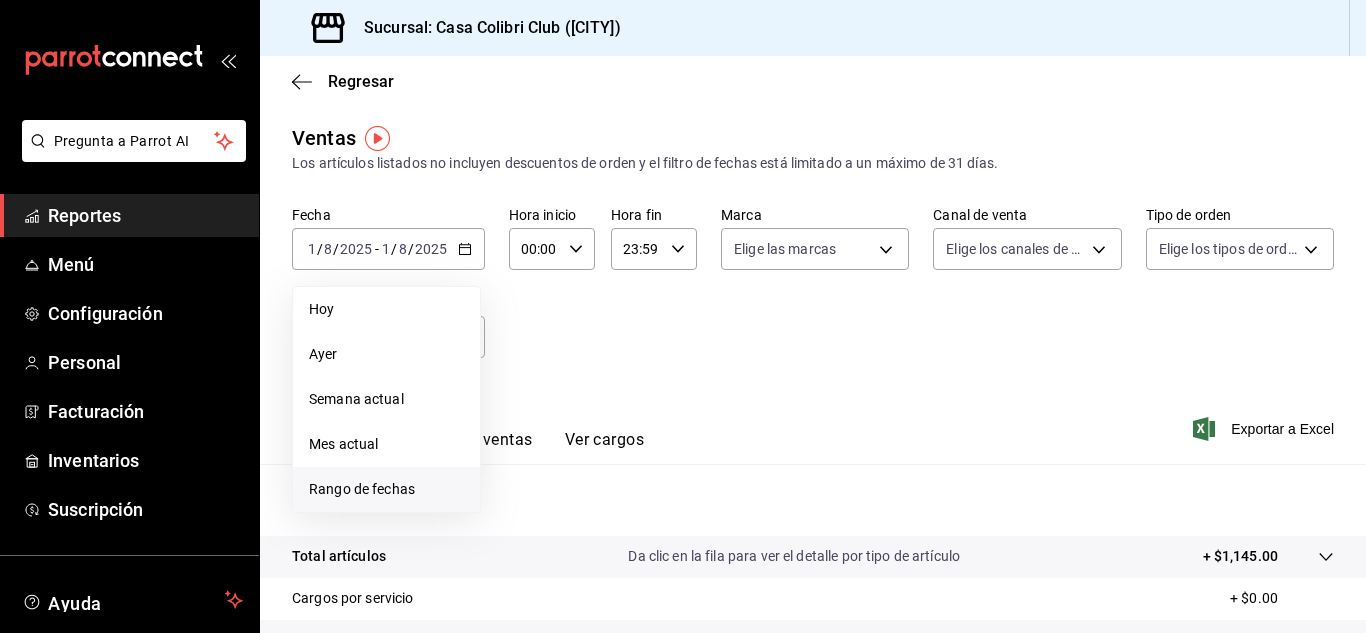 click on "Rango de fechas" at bounding box center (386, 489) 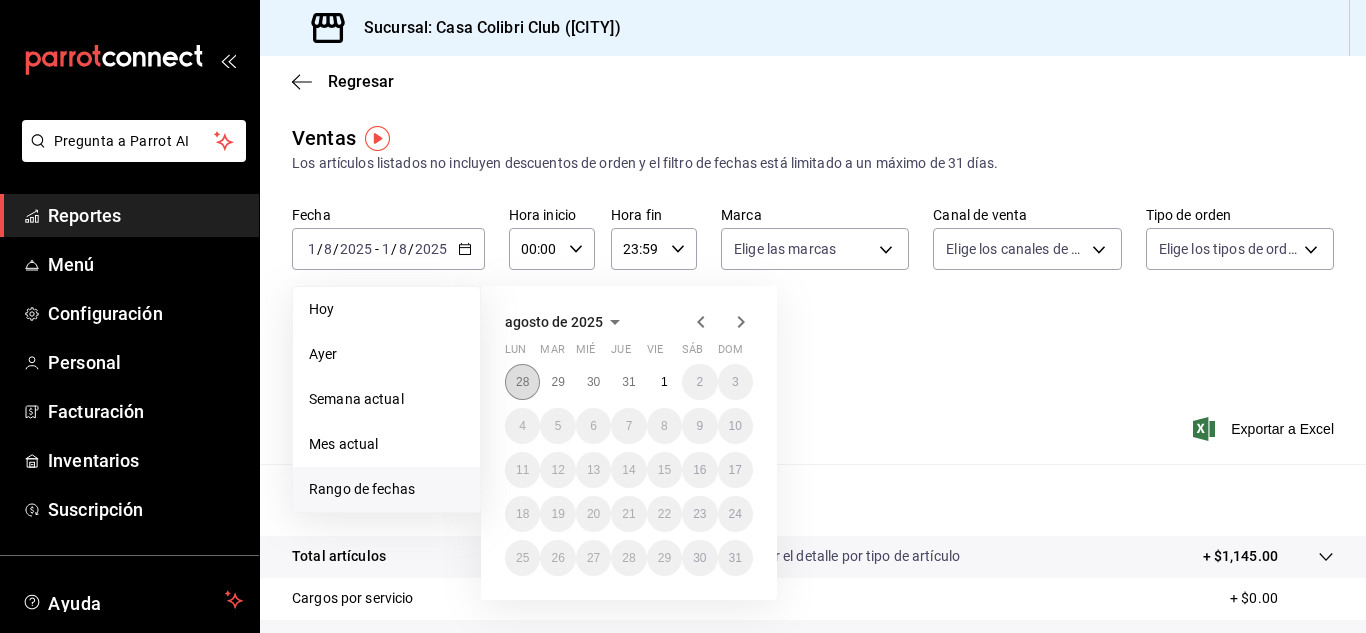 click on "28" at bounding box center [522, 382] 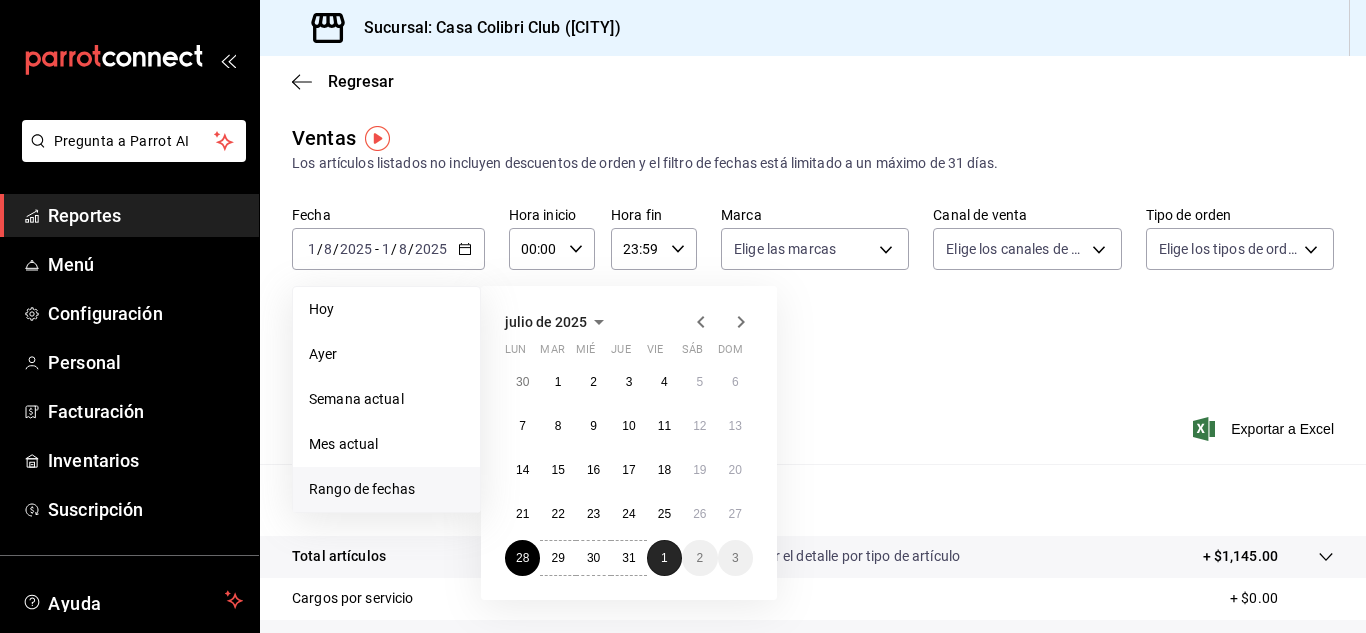 click on "1" at bounding box center [664, 558] 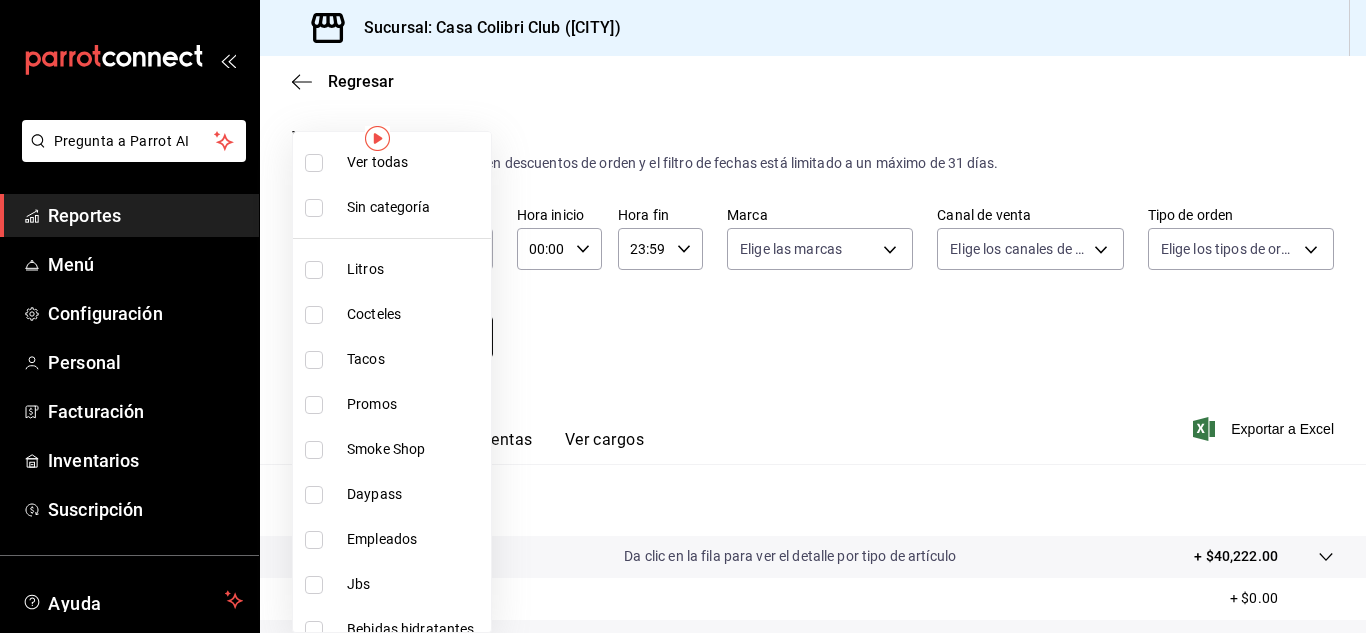 click on "Pregunta a Parrot AI Reportes   Menú   Configuración   Personal   Facturación   Inventarios   Suscripción   Ayuda Recomienda Parrot   [PERSON]   Sugerir nueva función   Sucursal: Casa Colibri Club ([CITY]) Regresar Ventas Los artículos listados no incluyen descuentos de orden y el filtro de fechas está limitado a un máximo de 31 días. Fecha [DATE] [DATE] - [DATE] [DATE] Hora inicio [TIME] Hora inicio Hora fin [TIME] Hora fin Marca Elige las marcas Canal de venta Elige los canales de venta Tipo de orden Elige los tipos de orden Categorías Elige las categorías Ver resumen Ver ventas Ver cargos Exportar a Excel Resumen Total artículos Da clic en la fila para ver el detalle por tipo de artículo + $40,222.00 Cargos por servicio + $0.00 Venta bruta = $40,222.00 Descuentos totales - $201.00 Certificados de regalo - $0.00 Venta total = $40,021.00 Impuestos - $5,520.14 Venta neta = $34,500.86 Pregunta a Parrot AI Reportes   Menú   Configuración   Personal   Facturación       Ayuda" at bounding box center [683, 316] 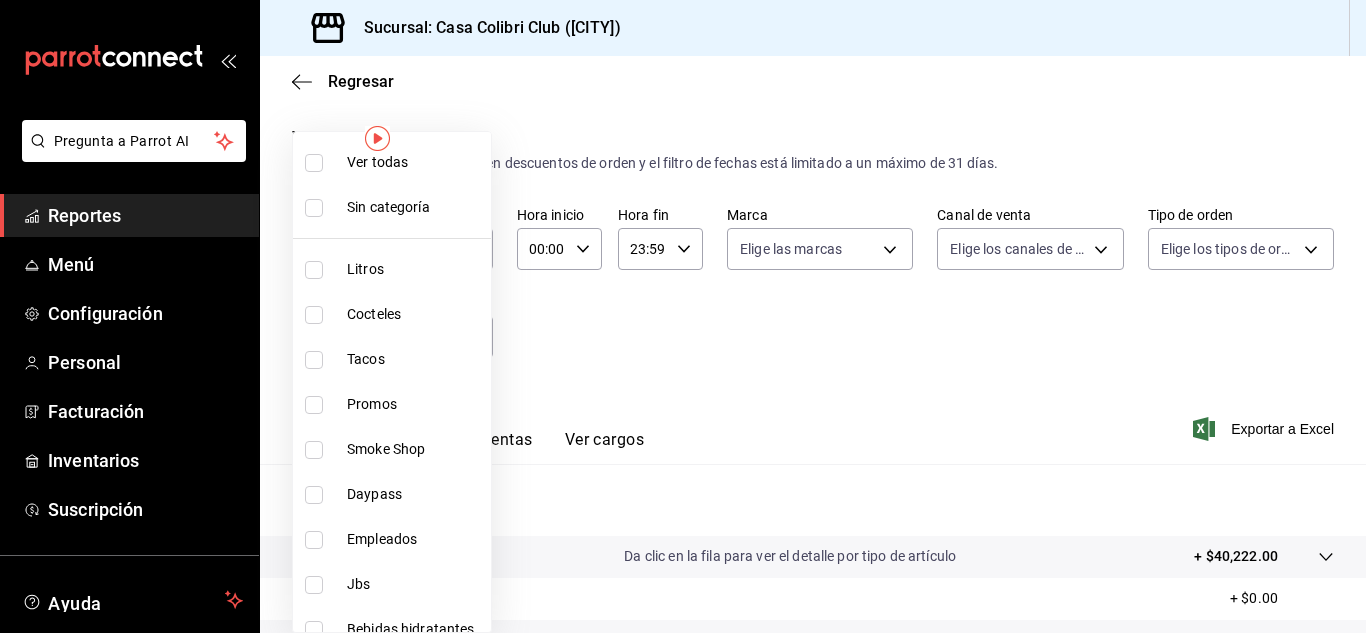 click on "Cocteles" at bounding box center (415, 314) 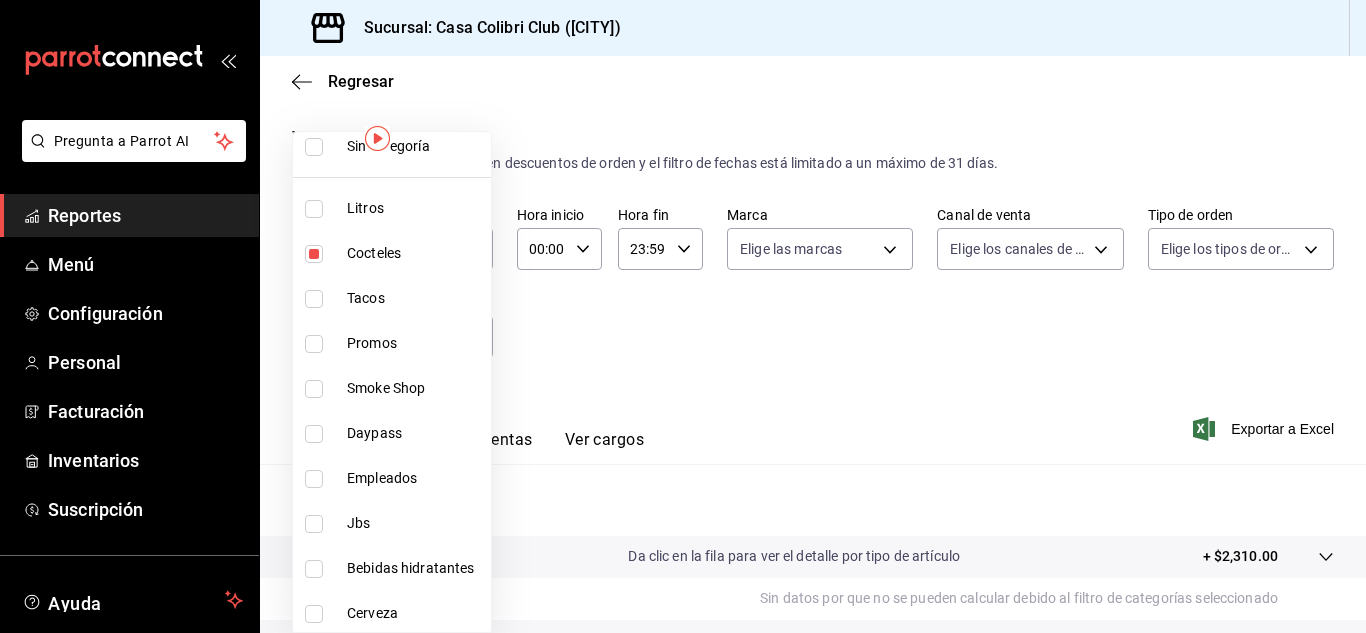 scroll, scrollTop: 0, scrollLeft: 0, axis: both 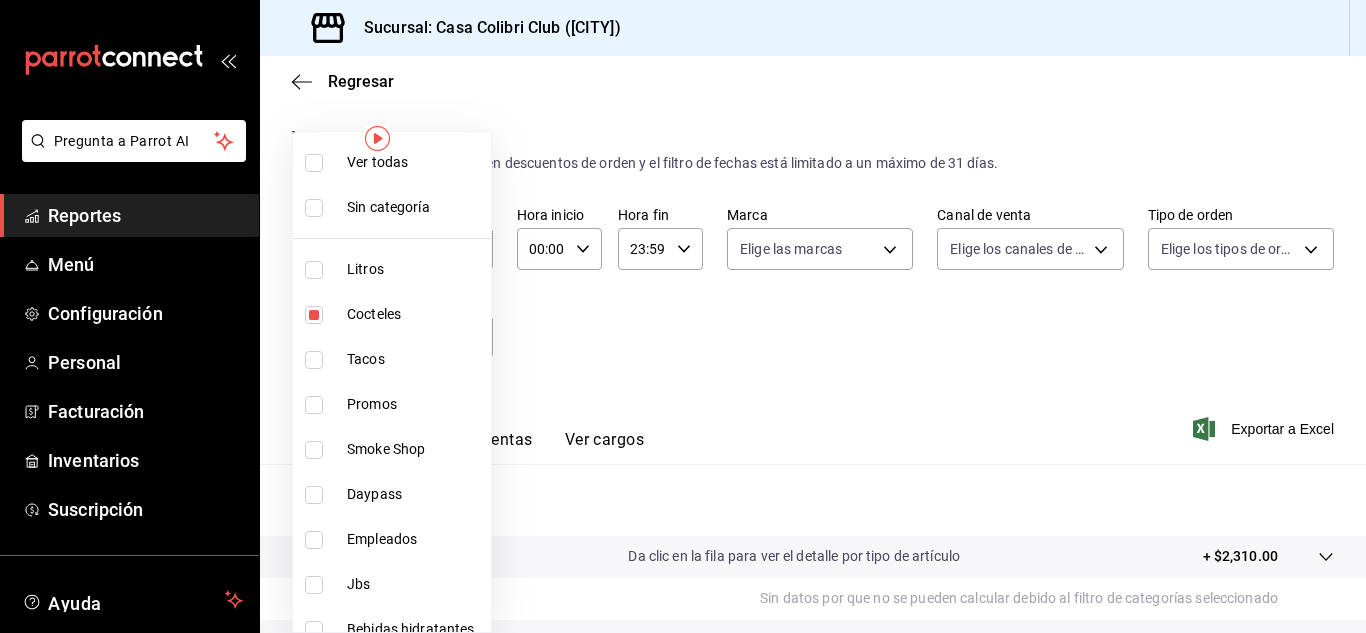 click on "Litros" at bounding box center (415, 269) 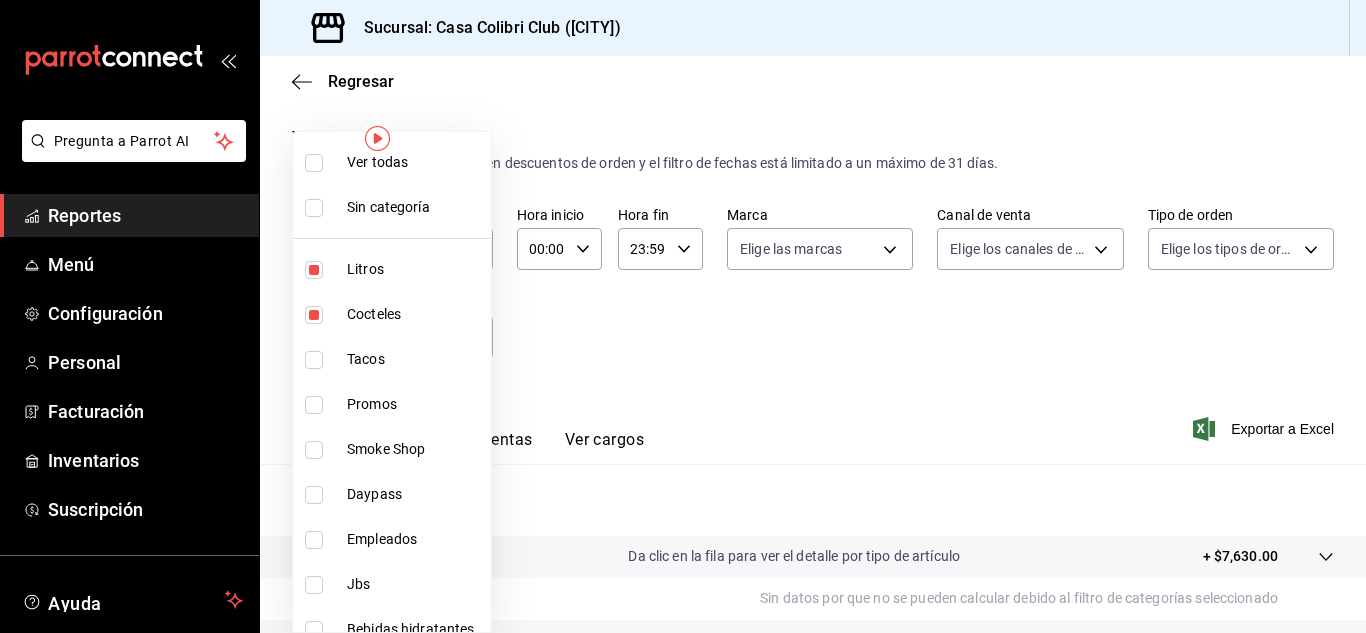 click at bounding box center (683, 316) 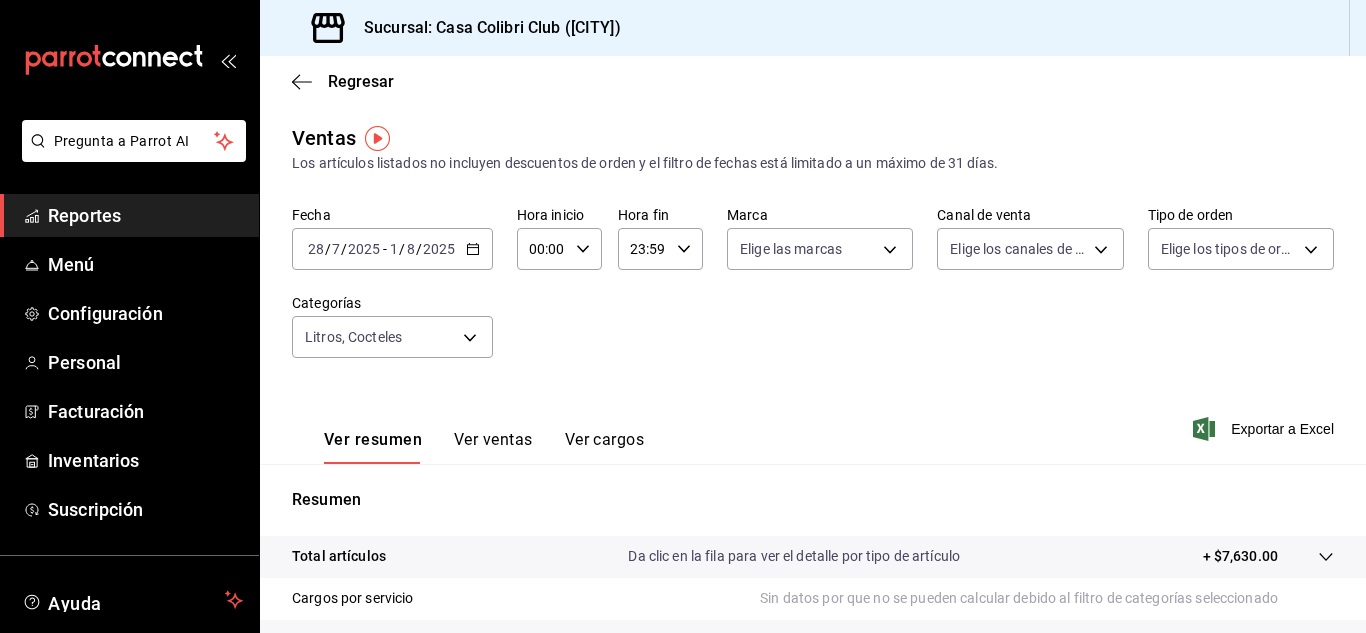 click on "Ver ventas" at bounding box center (493, 447) 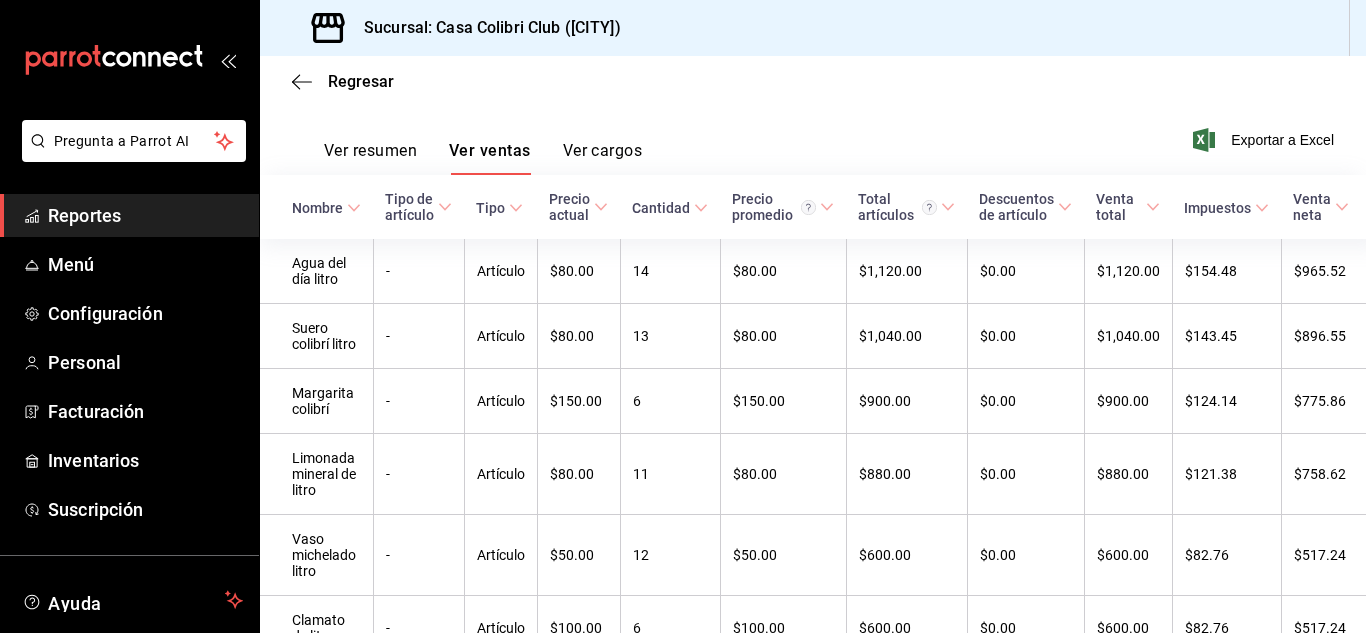 scroll, scrollTop: 318, scrollLeft: 0, axis: vertical 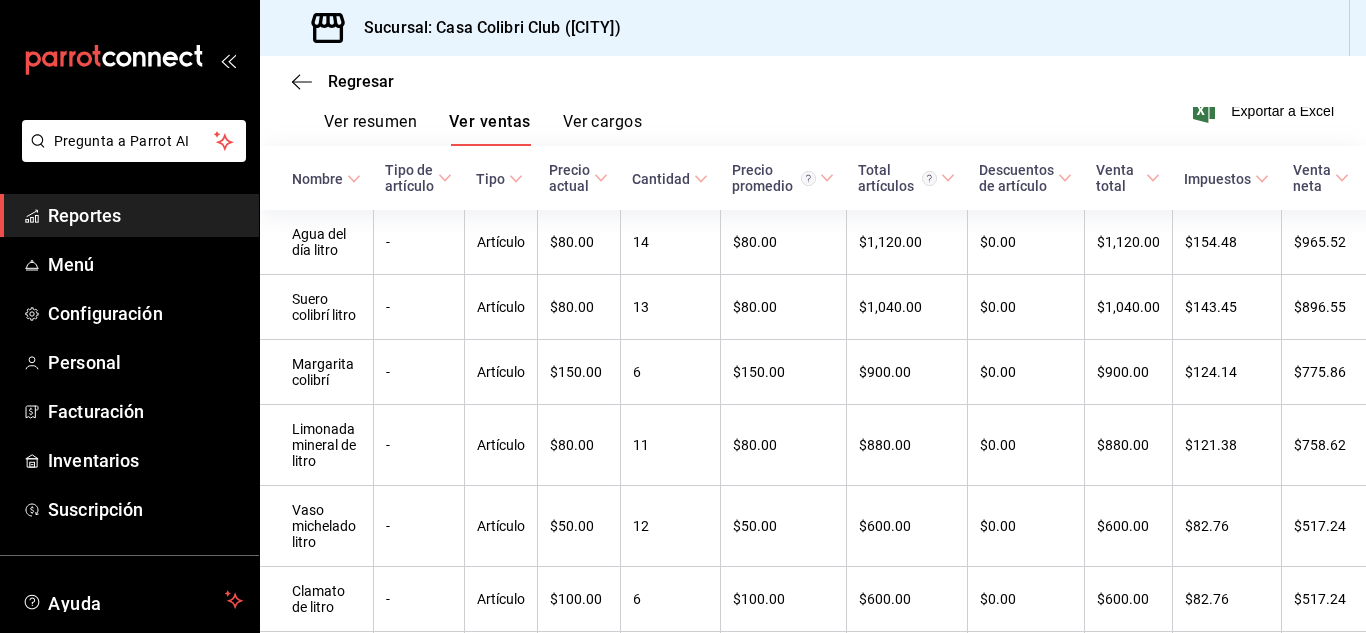 type 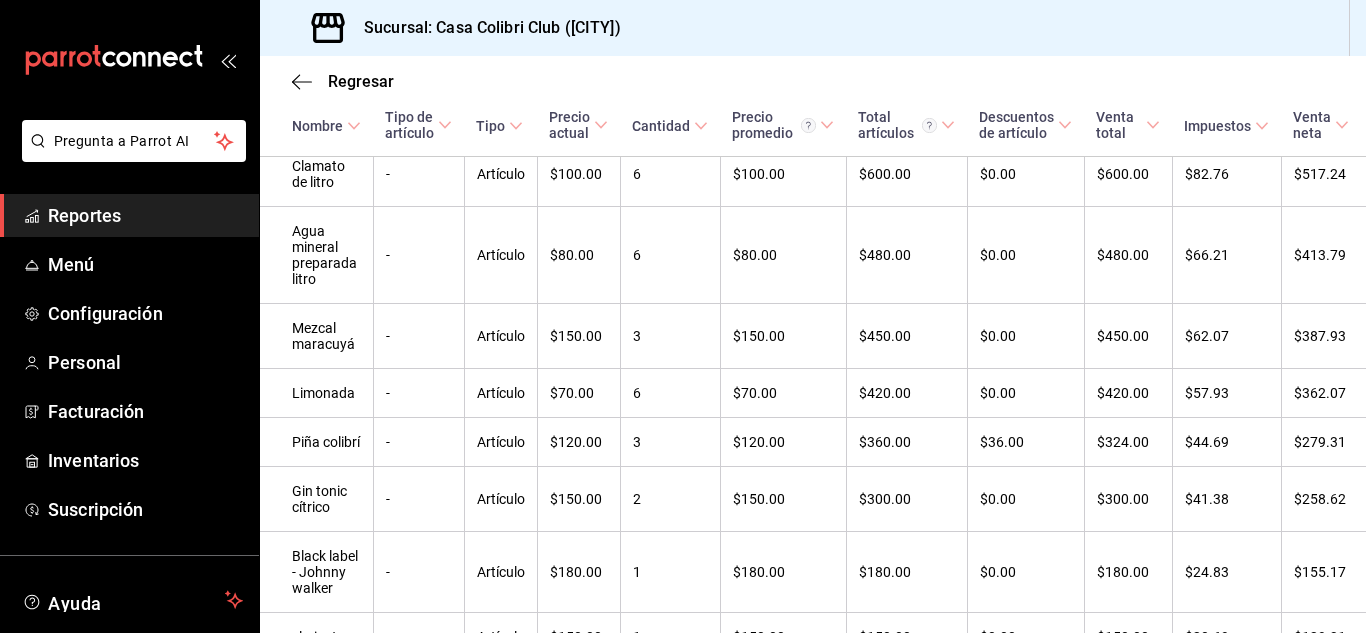 scroll, scrollTop: 809, scrollLeft: 0, axis: vertical 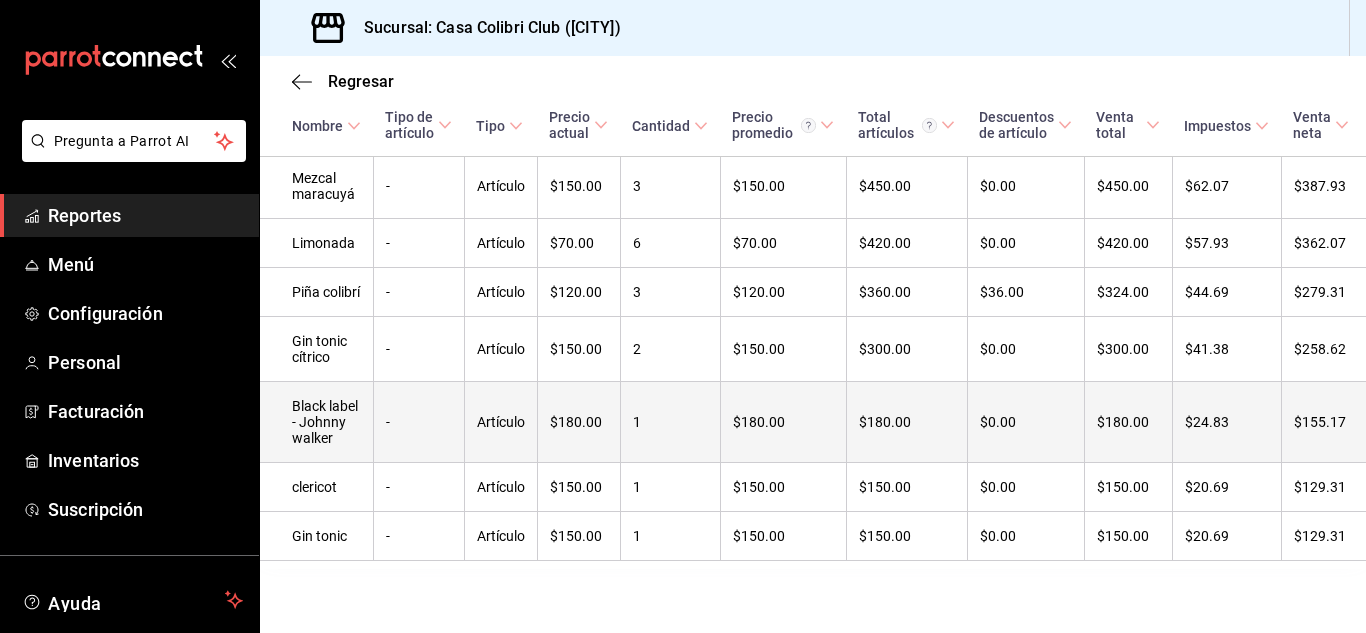 click on "Black label - Johnny walker" at bounding box center [316, 422] 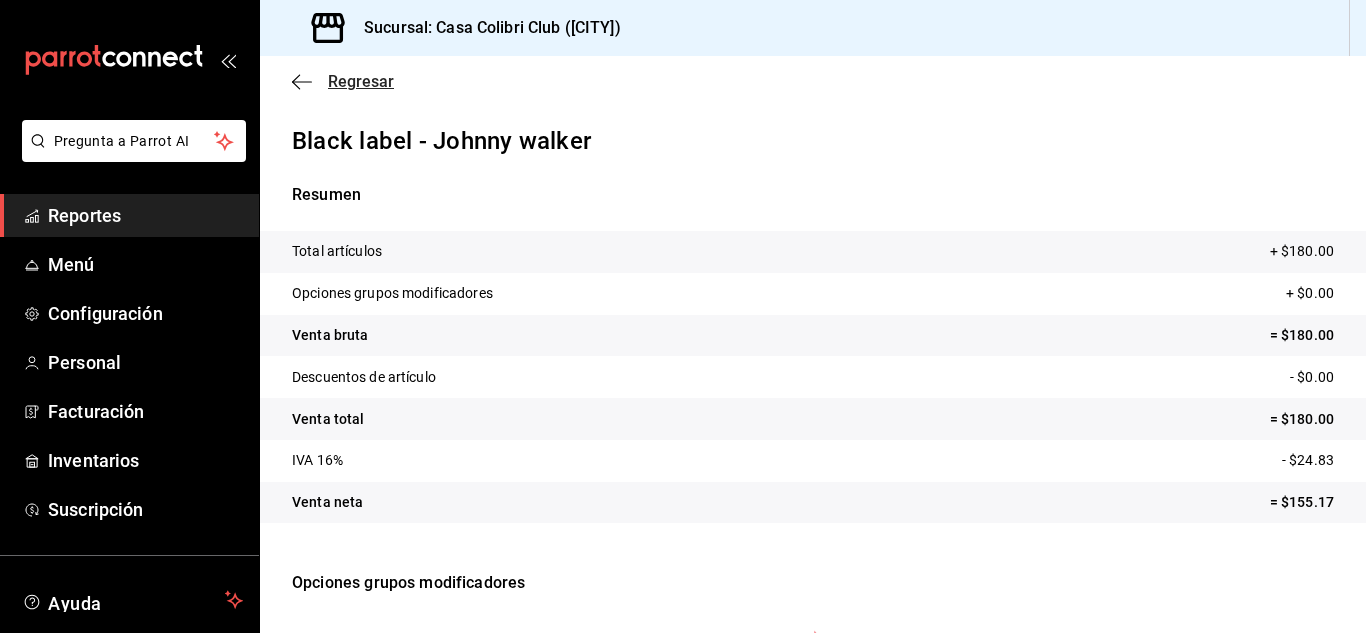 click 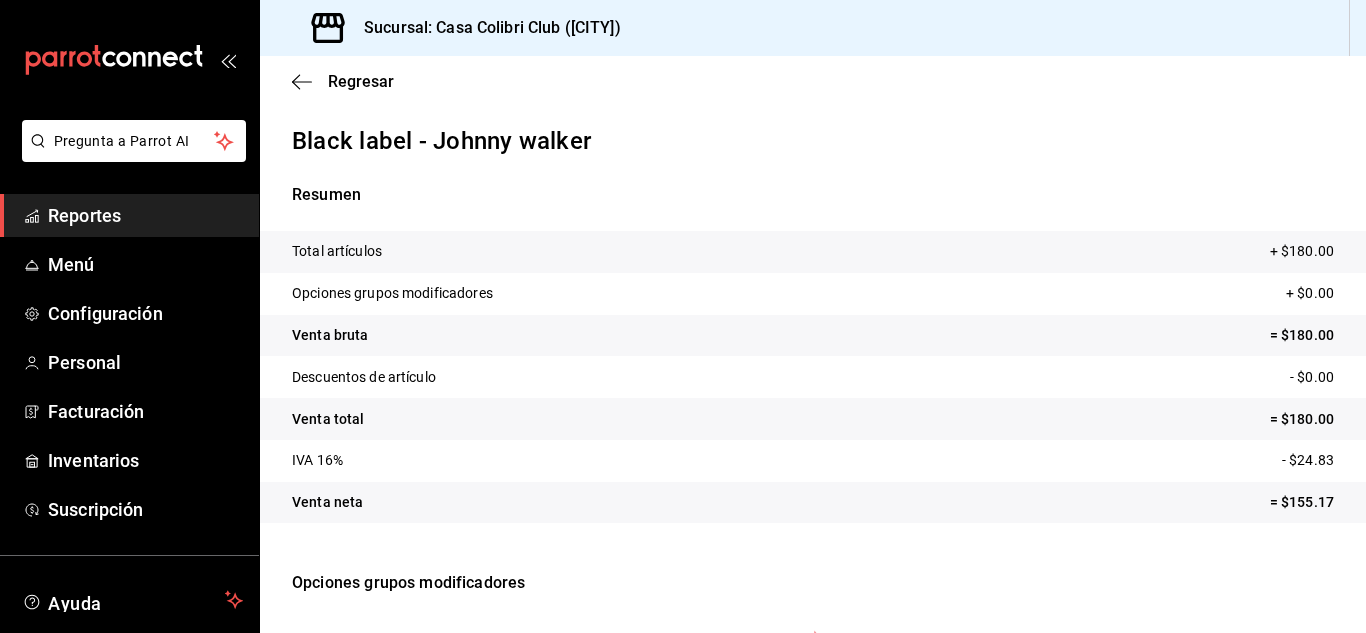 click on "Reportes" at bounding box center (145, 215) 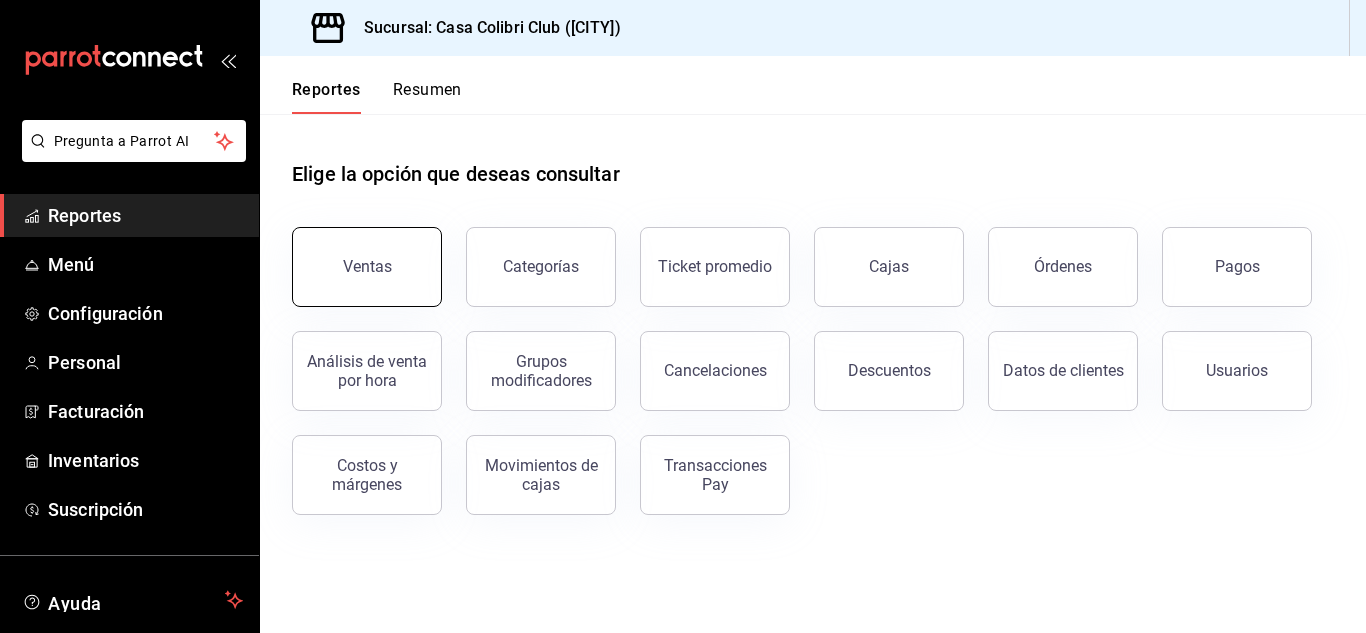 click on "Ventas" at bounding box center (367, 267) 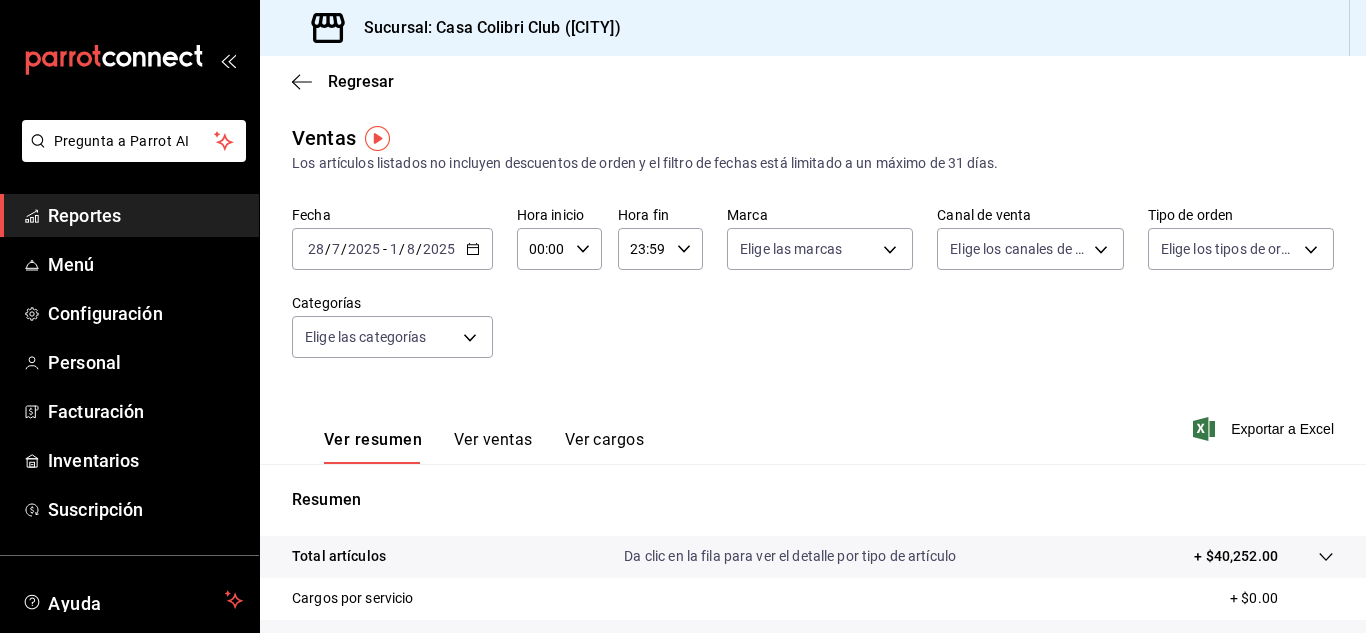 click on "8" at bounding box center [411, 249] 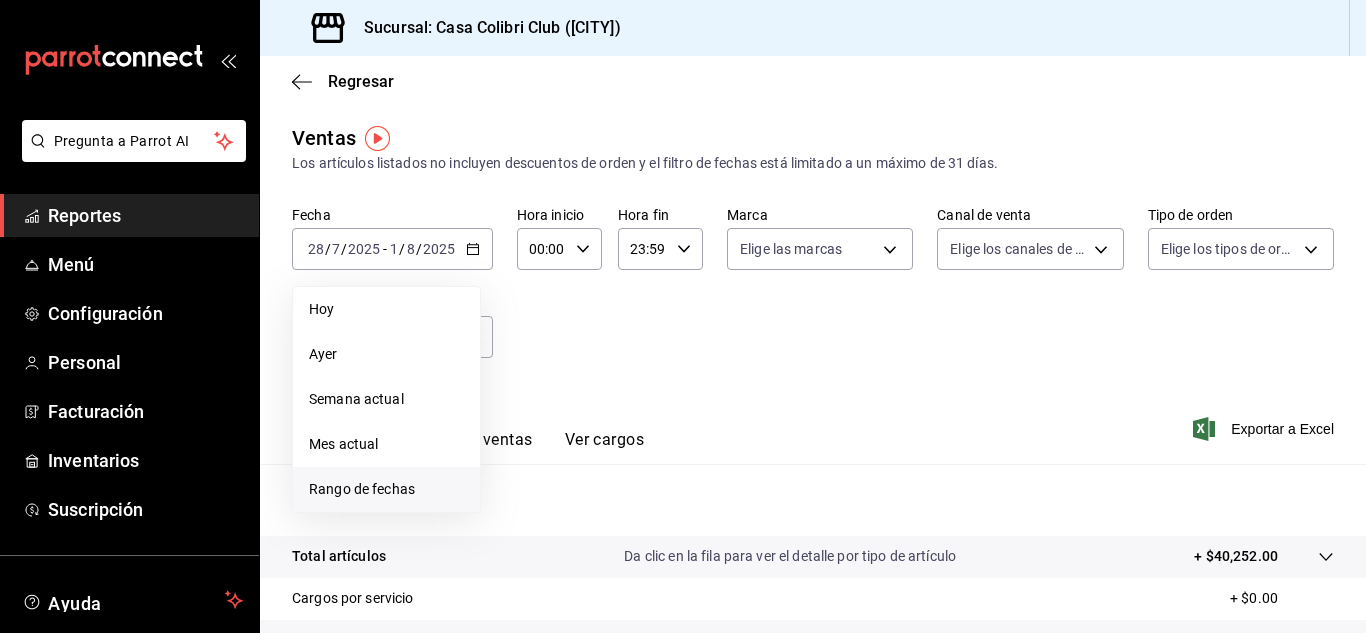 click on "Rango de fechas" at bounding box center (386, 489) 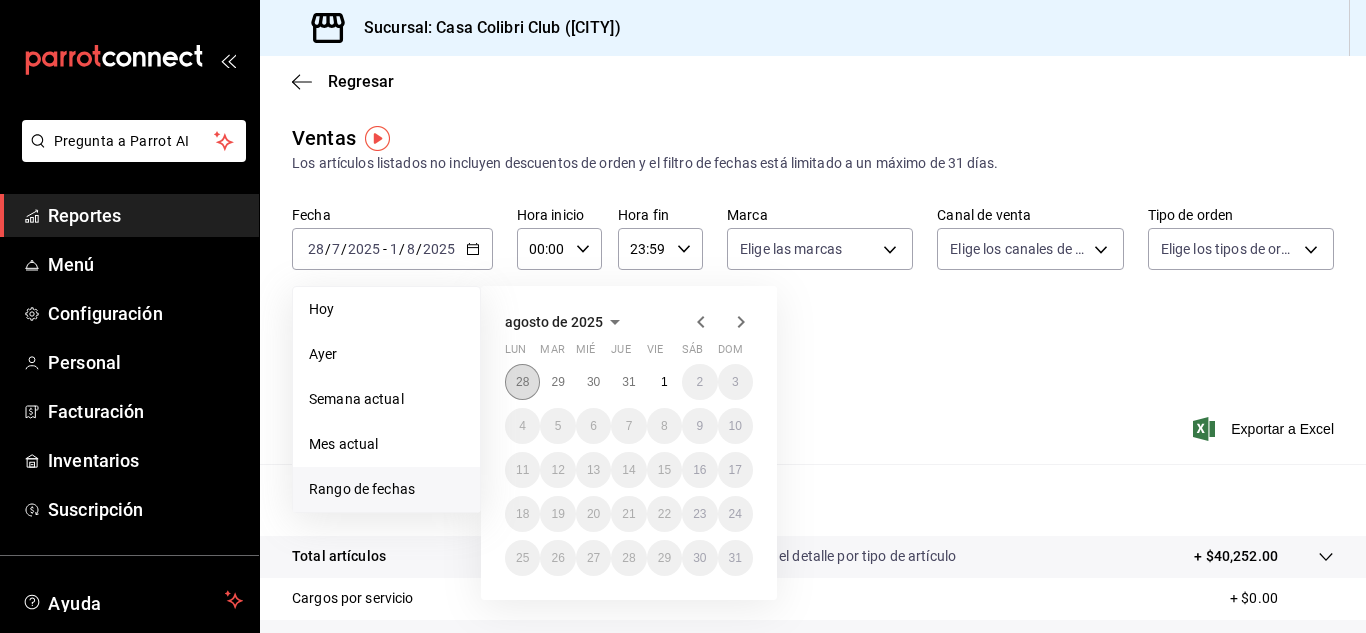 click on "28" at bounding box center (522, 382) 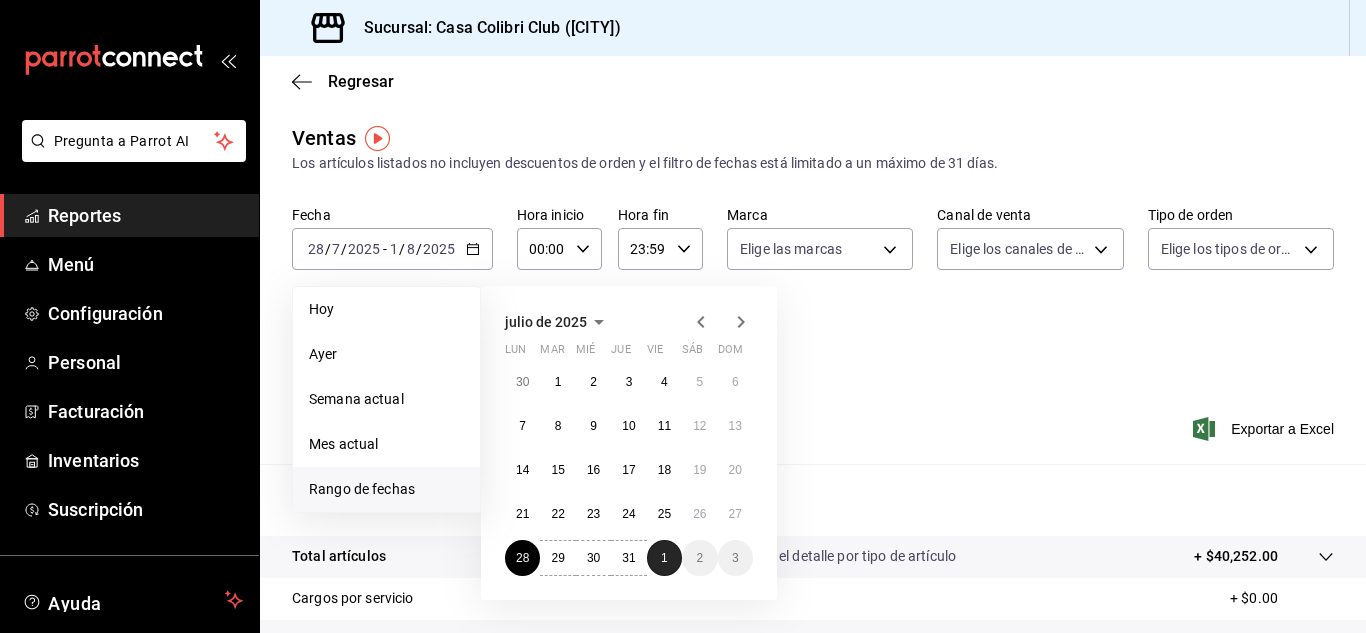 click on "1" at bounding box center (664, 558) 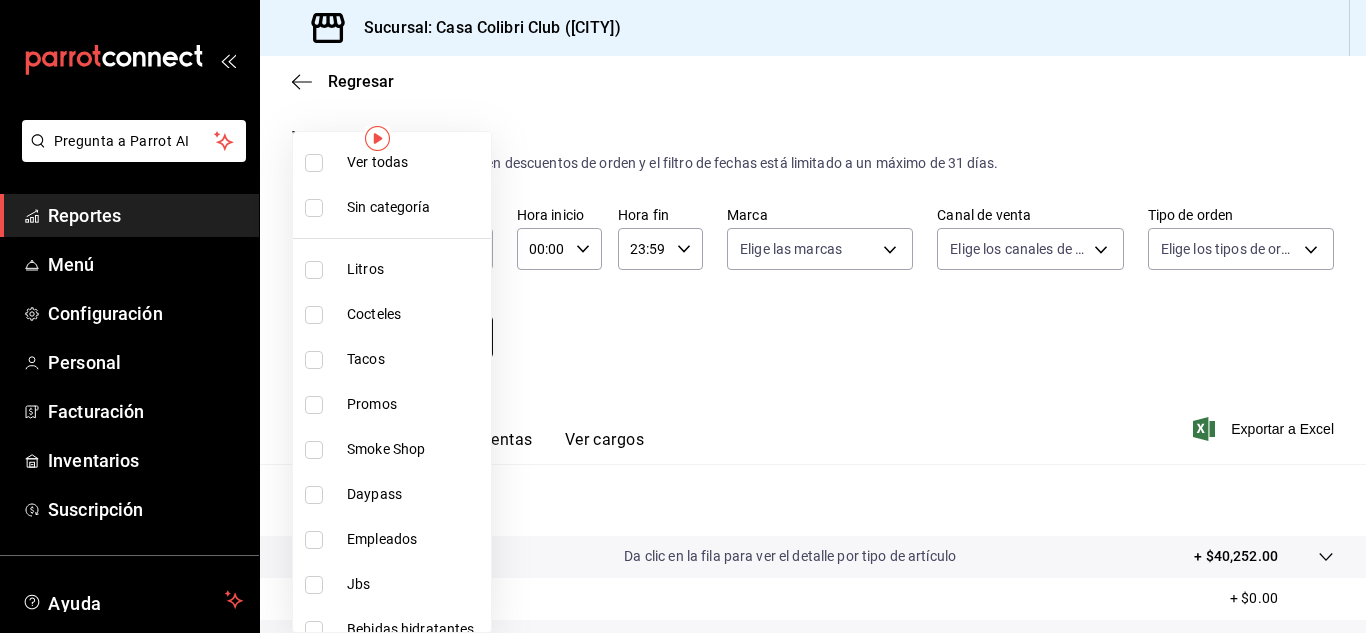 click on "Pregunta a Parrot AI Reportes   Menú   Configuración   Personal   Facturación   Inventarios   Suscripción   Ayuda Recomienda Parrot   [PERSON]   Sugerir nueva función   Sucursal: Casa Colibri Club ([CITY]) Regresar Ventas Los artículos listados no incluyen descuentos de orden y el filtro de fechas está limitado a un máximo de 31 días. Fecha [DATE] [DATE] - [DATE] [DATE] Hora inicio [TIME] Hora inicio Hora fin [TIME] Hora fin Marca Elige las marcas Canal de venta Elige los canales de venta Tipo de orden Elige los tipos de orden Categorías Elige las categorías Ver resumen Ver ventas Ver cargos Exportar a Excel Resumen Total artículos Da clic en la fila para ver el detalle por tipo de artículo + $40,252.00 Cargos por servicio + $0.00 Venta bruta = $40,252.00 Descuentos totales - $201.00 Certificados de regalo - $0.00 Venta total = $40,051.00 Impuestos - $5,524.28 Venta neta = $34,526.72 Pregunta a Parrot AI Reportes   Menú   Configuración   Personal   Facturación       Ayuda" at bounding box center [683, 316] 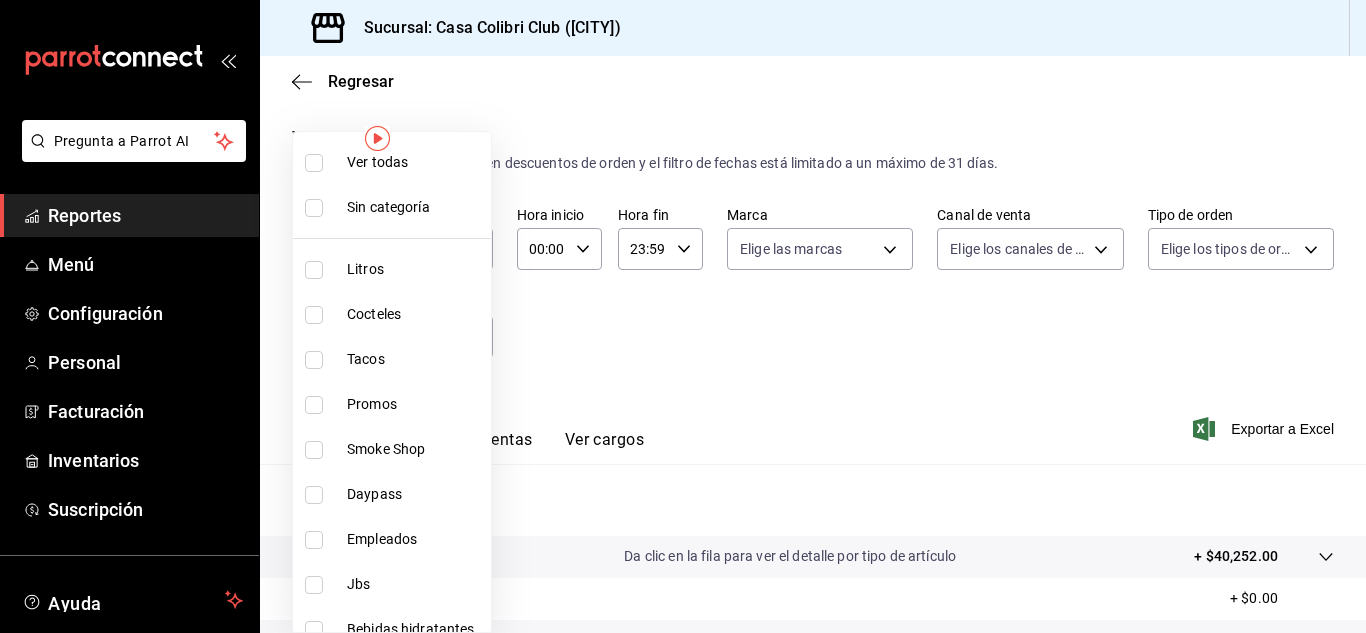 click on "Litros" at bounding box center [415, 269] 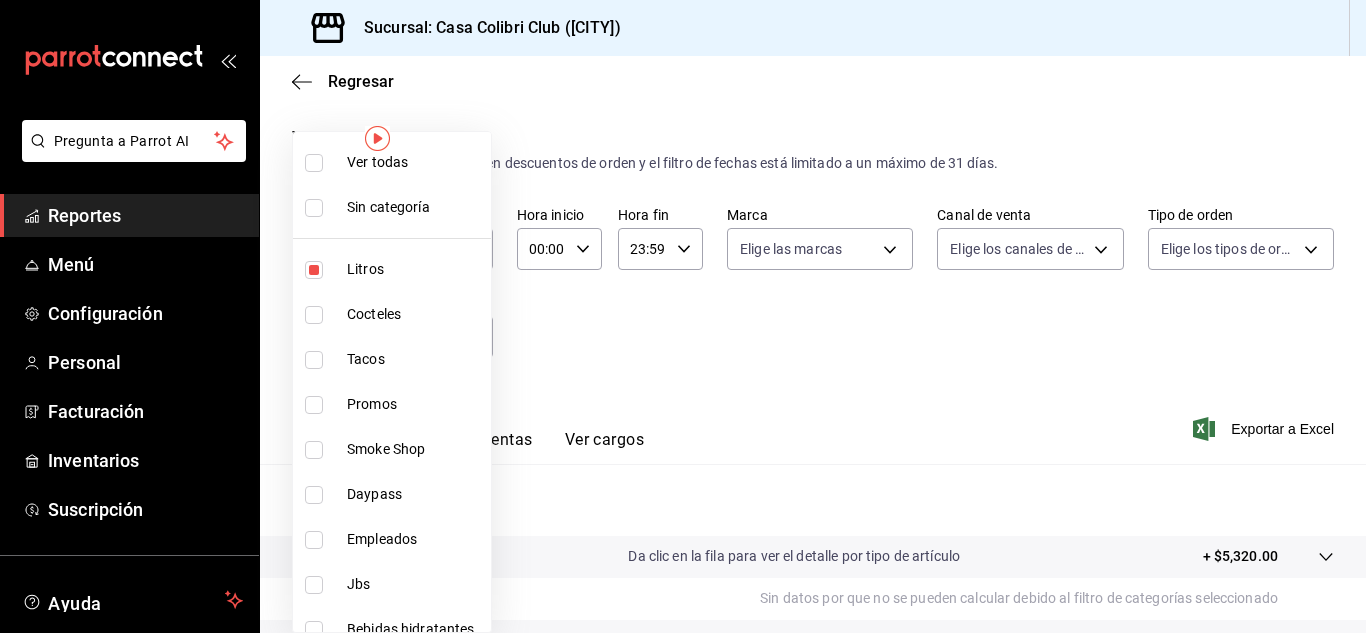 click at bounding box center [683, 316] 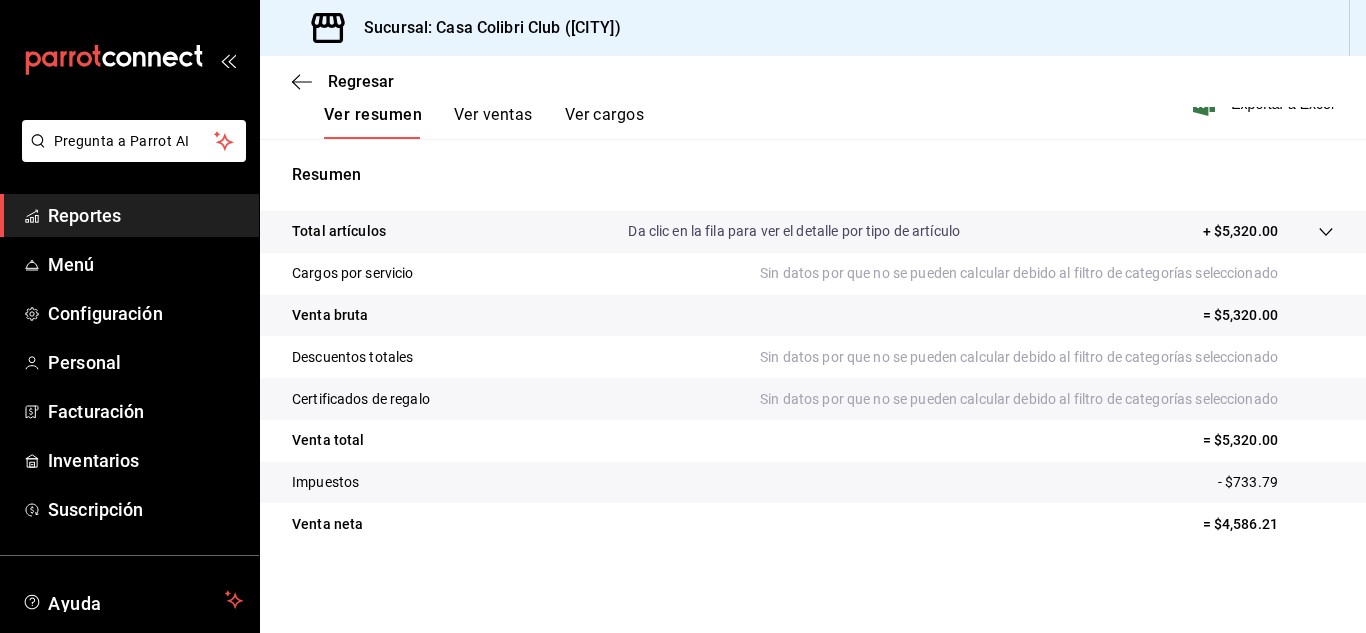 scroll, scrollTop: 0, scrollLeft: 0, axis: both 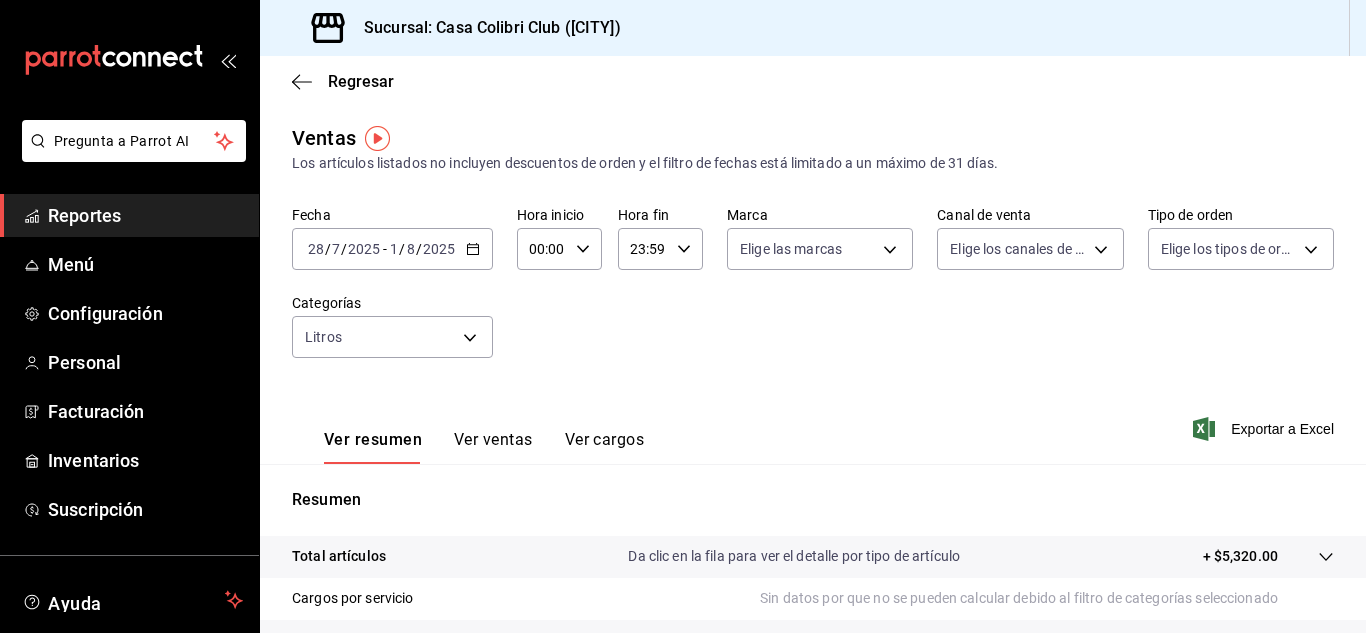 click on "Ver ventas" at bounding box center (493, 447) 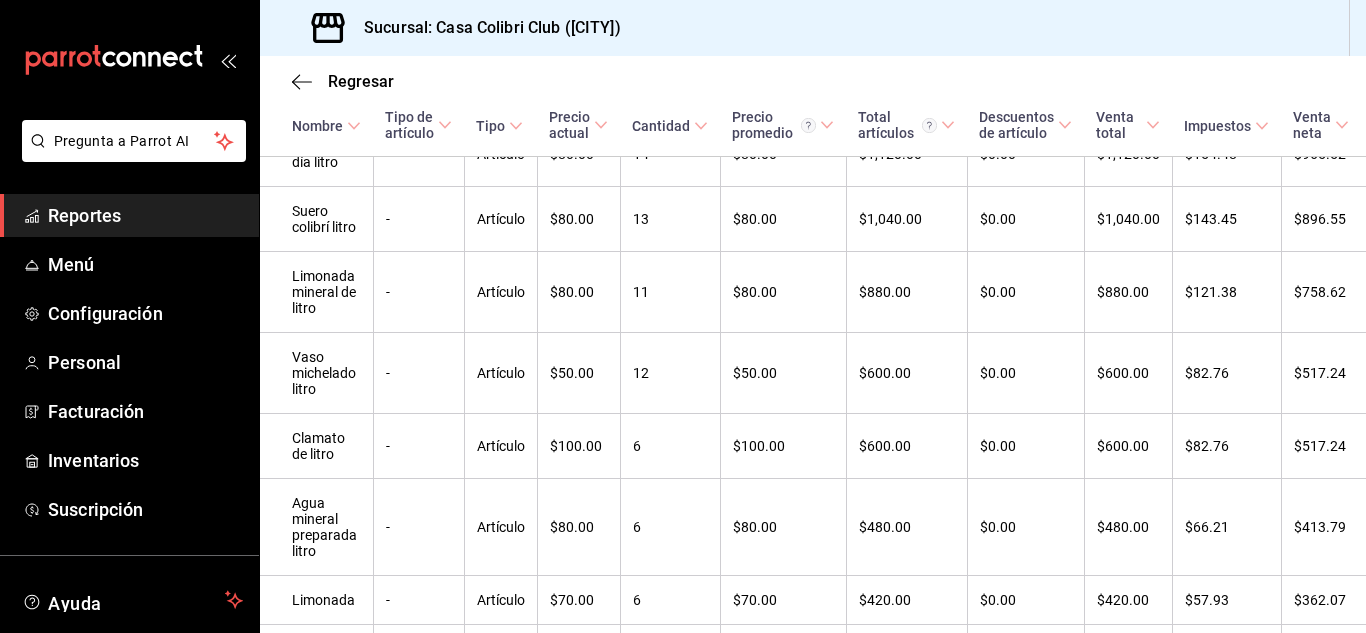 scroll, scrollTop: 445, scrollLeft: 0, axis: vertical 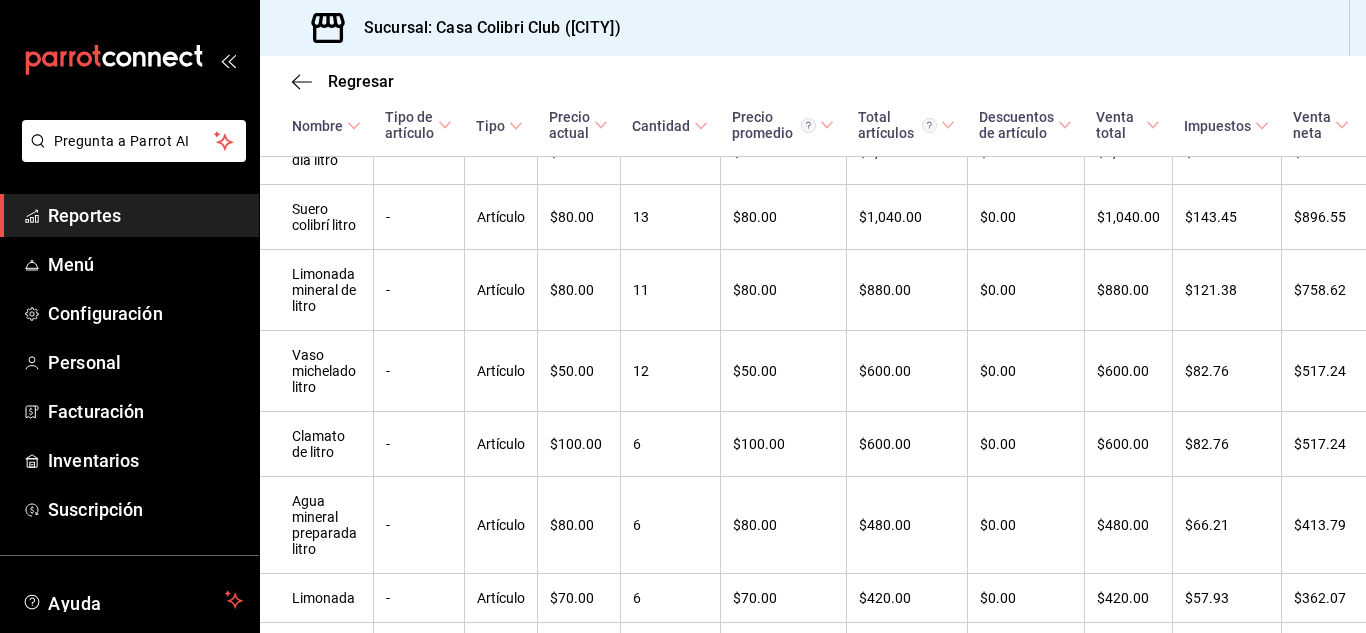 type 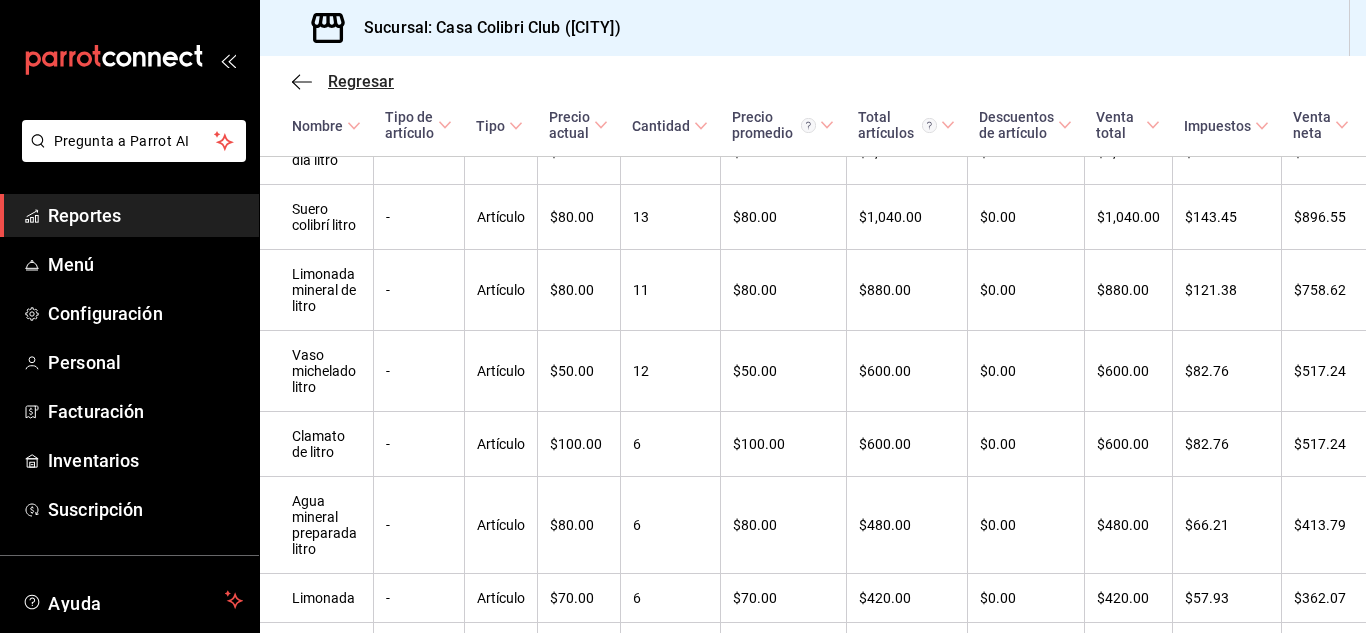 click 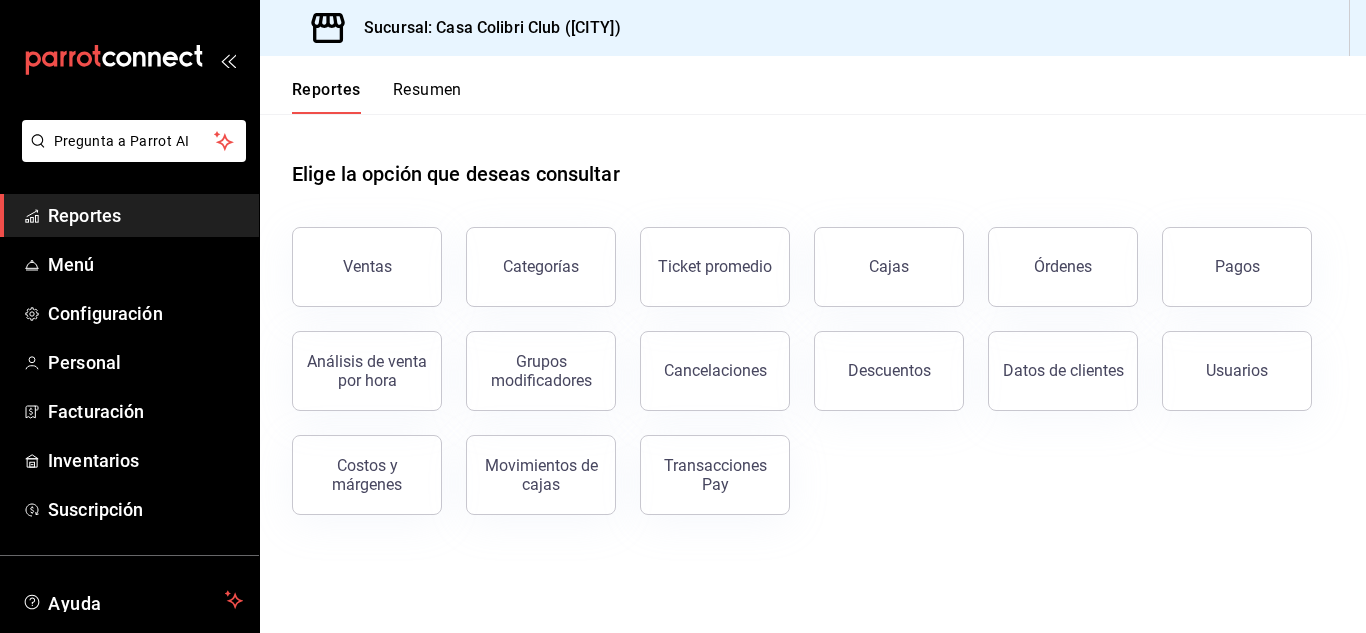 click on "Análisis de venta por hora" at bounding box center (355, 359) 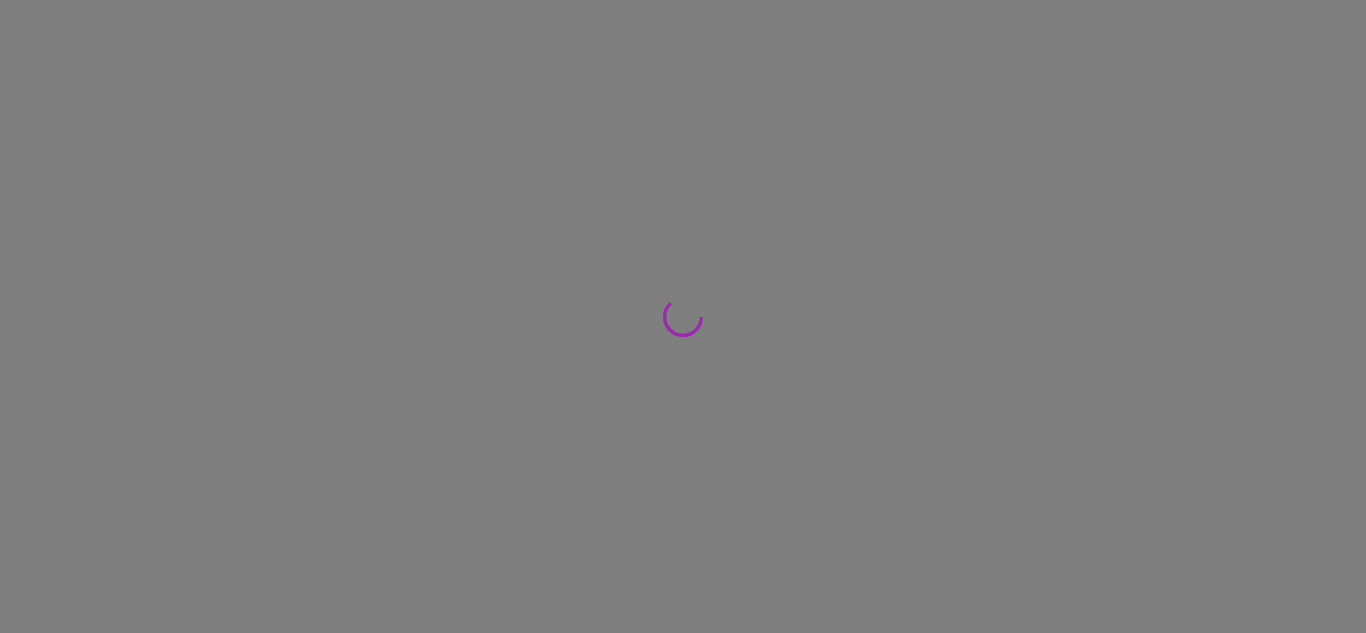 click at bounding box center (683, 316) 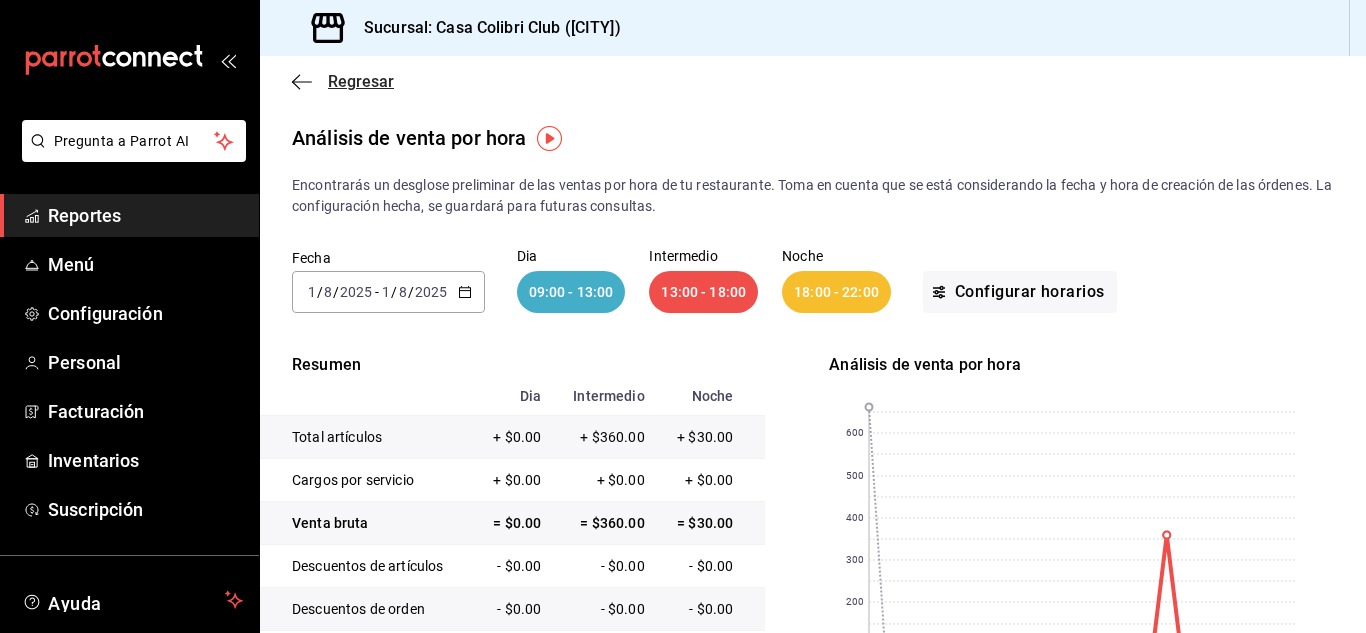 click 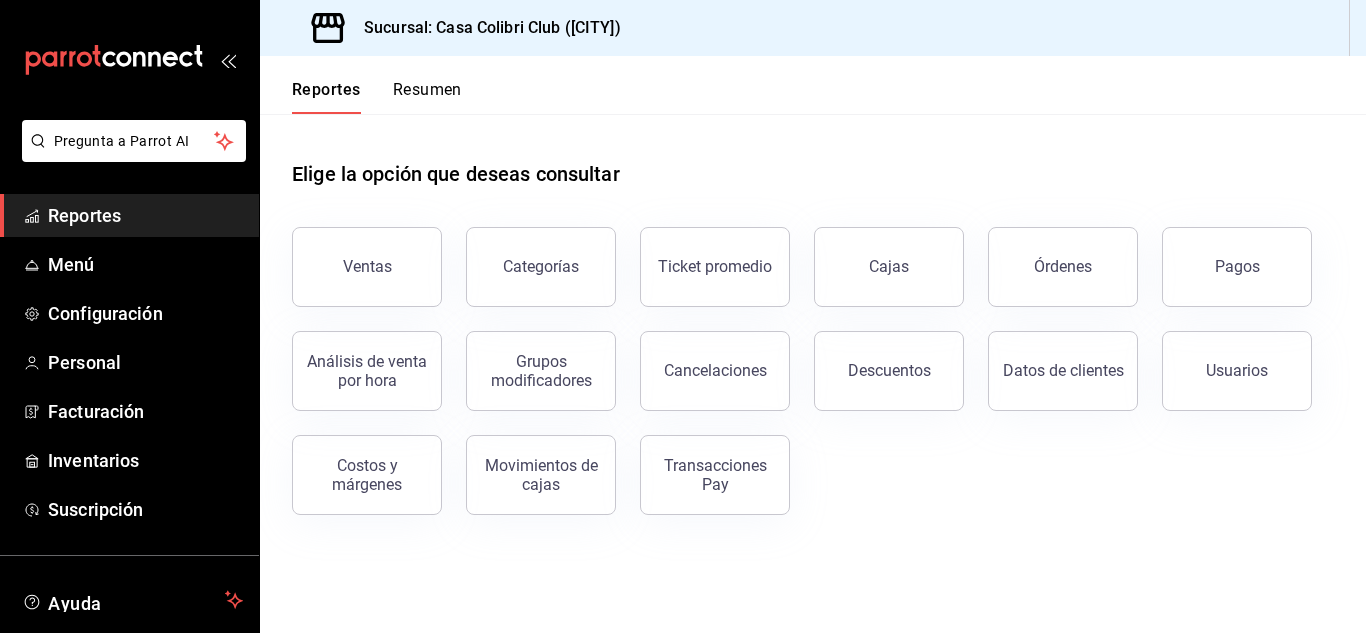 click on "Reportes" at bounding box center [145, 215] 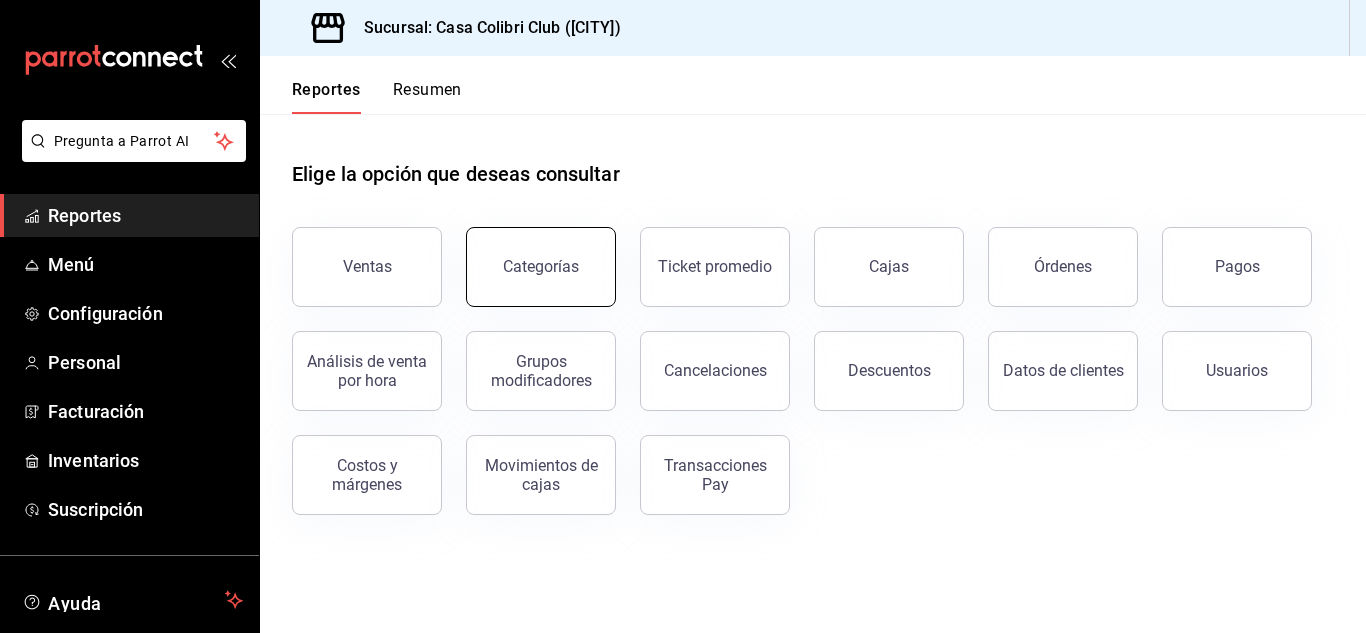click on "Categorías" at bounding box center (541, 267) 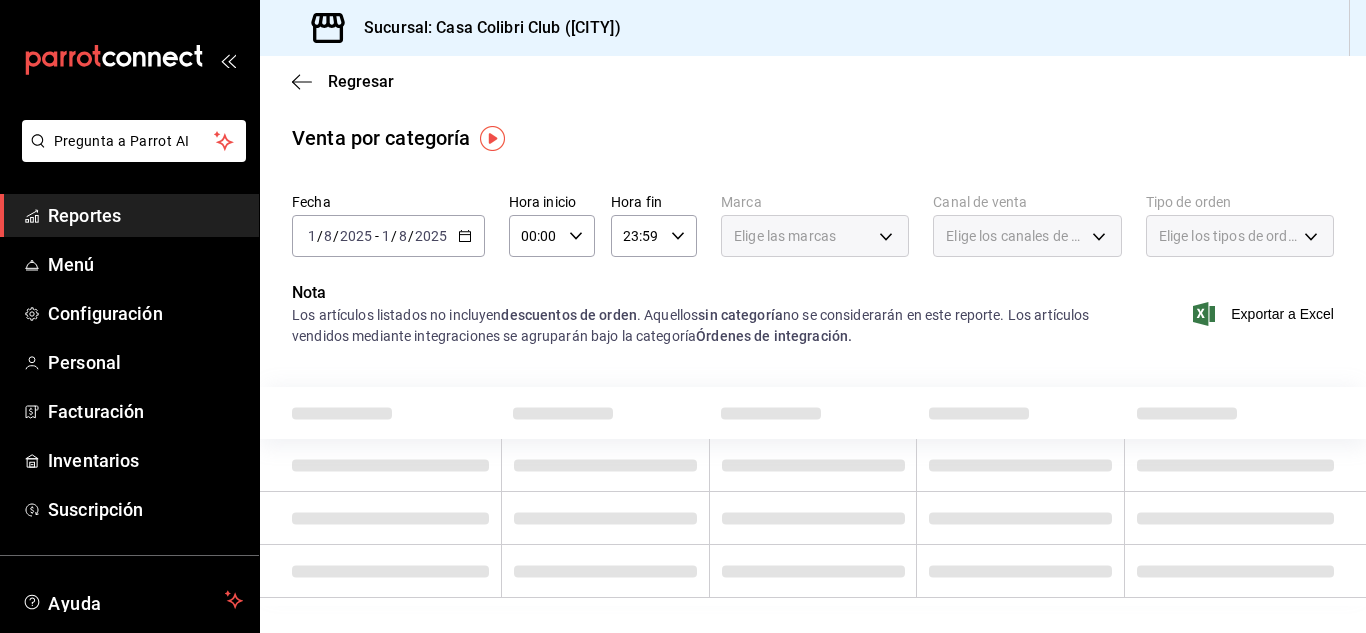 click on "2025" at bounding box center [431, 236] 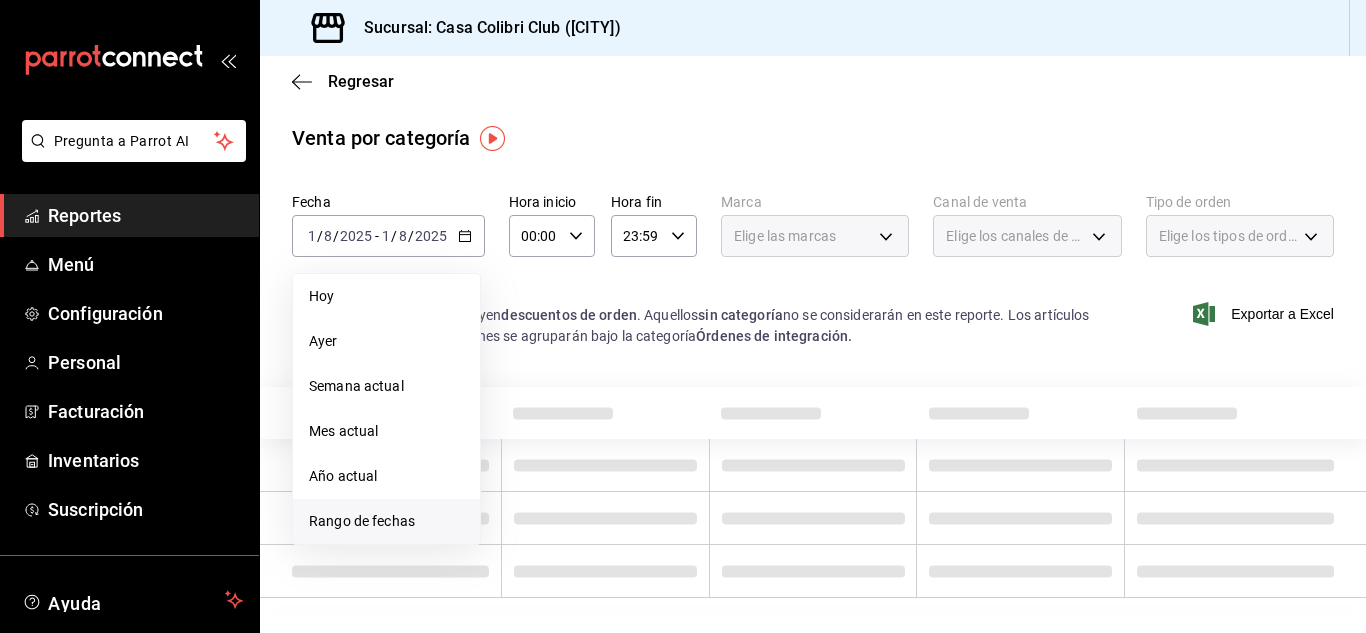 click on "Rango de fechas" at bounding box center (386, 521) 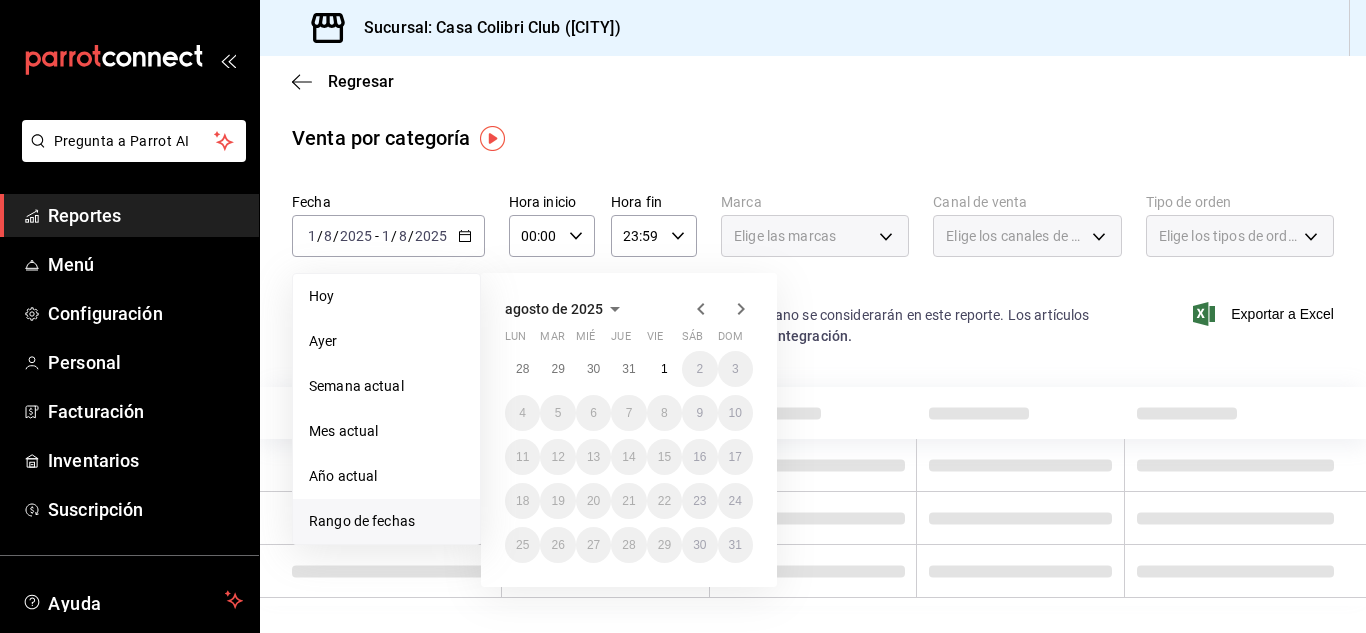 click 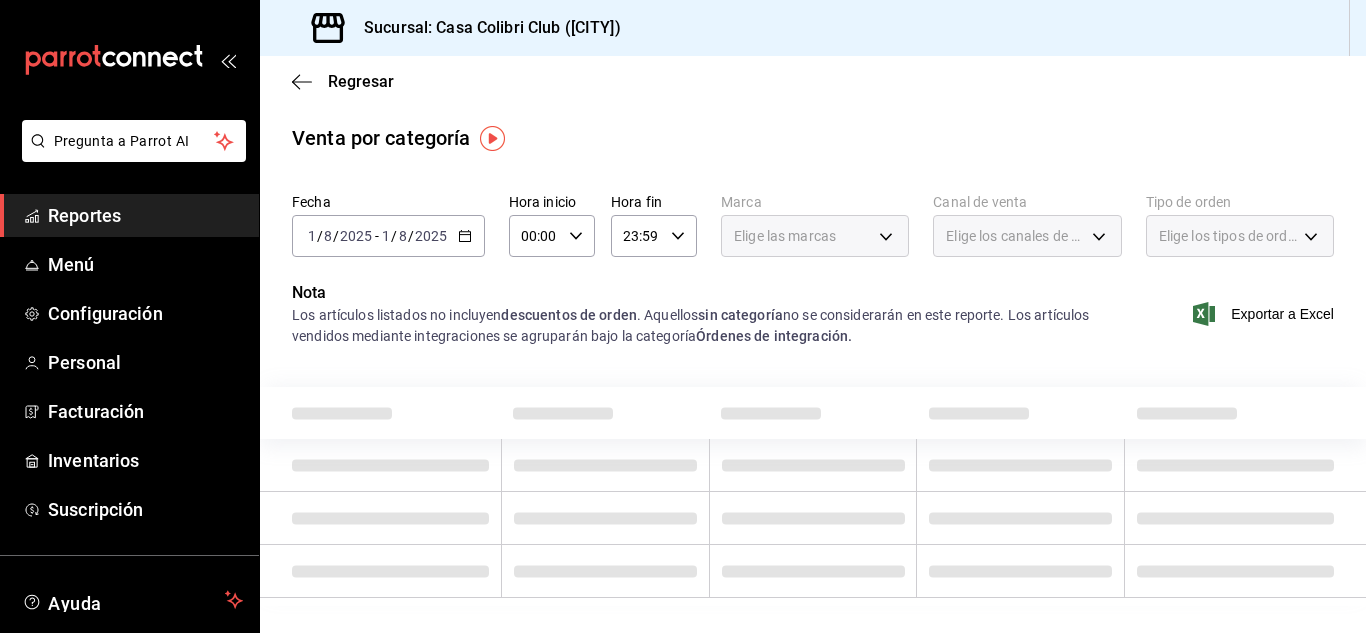 click on "Venta por categoría" at bounding box center [813, 138] 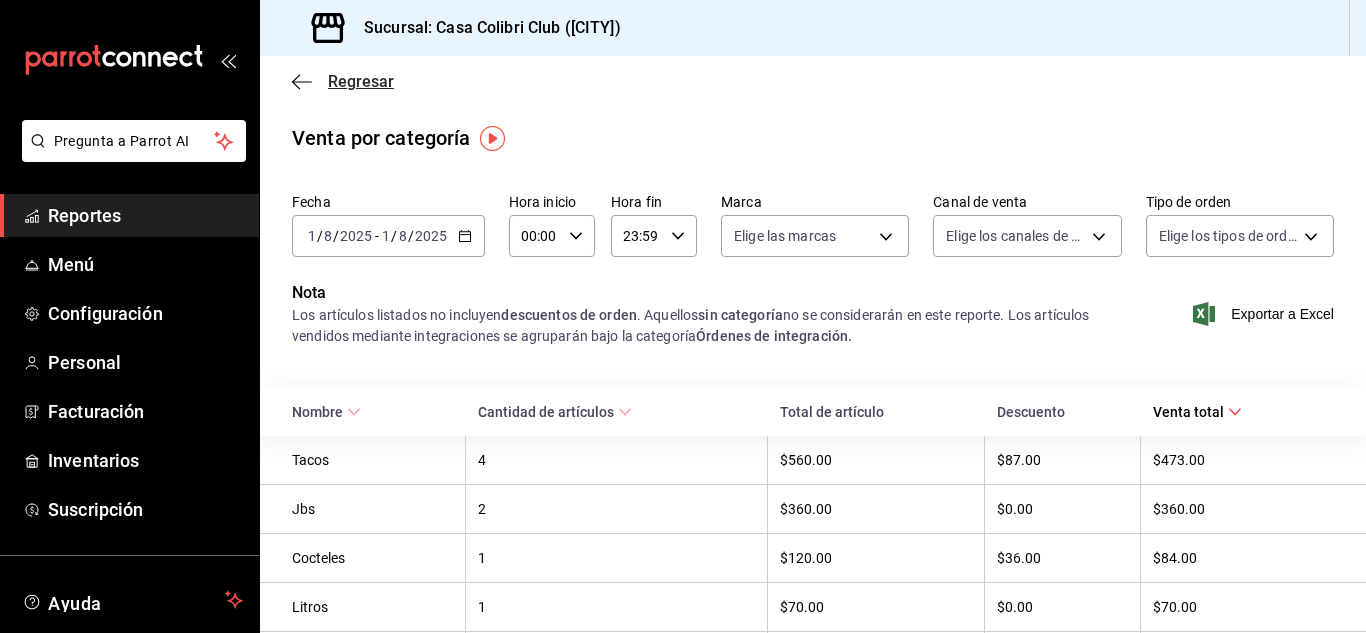 click 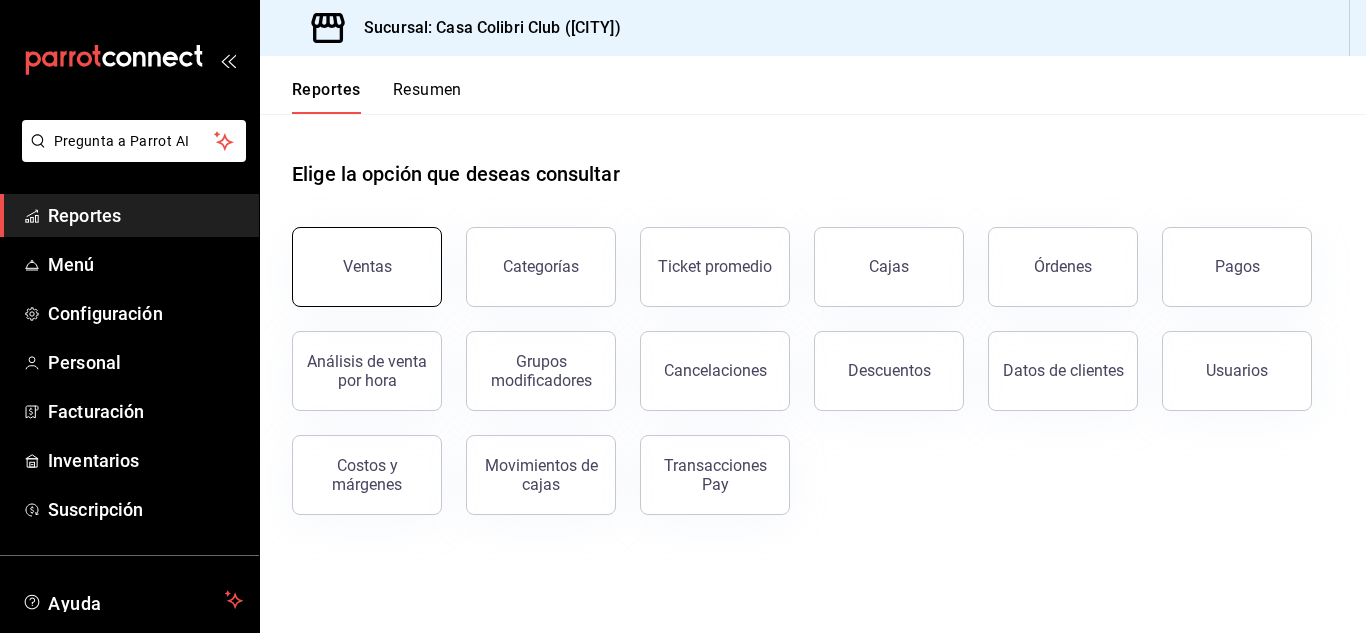click on "Ventas" at bounding box center [367, 267] 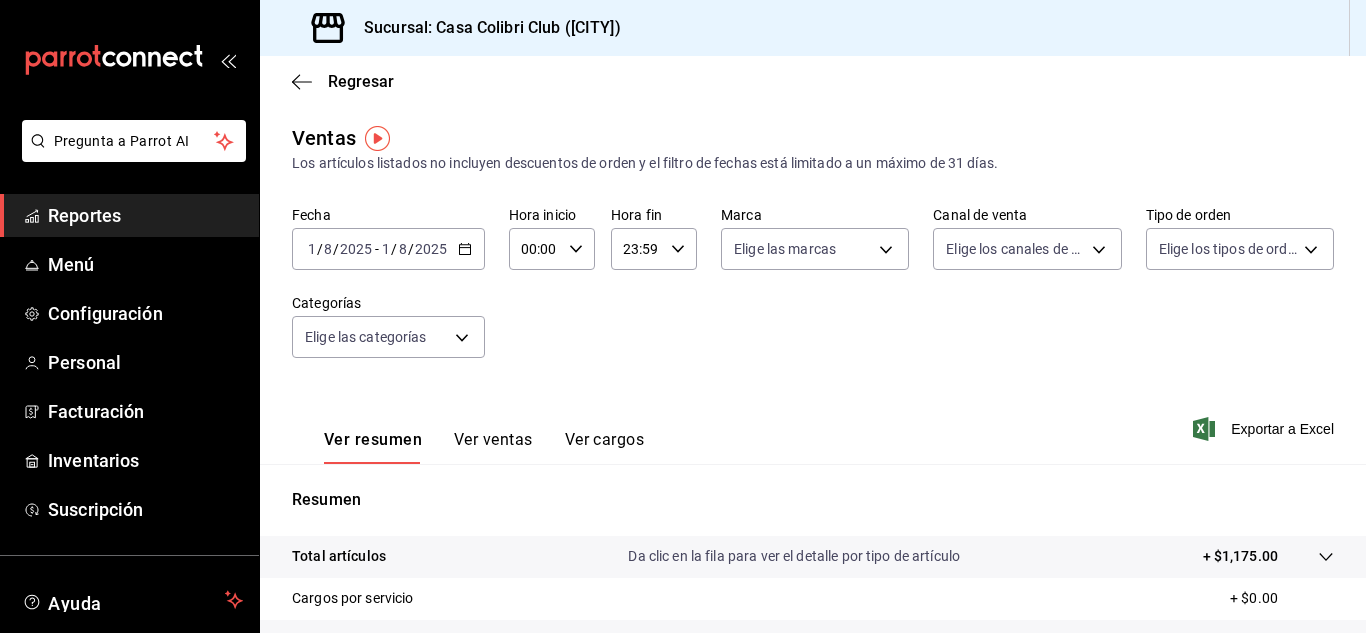 click on "Ver ventas" at bounding box center [493, 447] 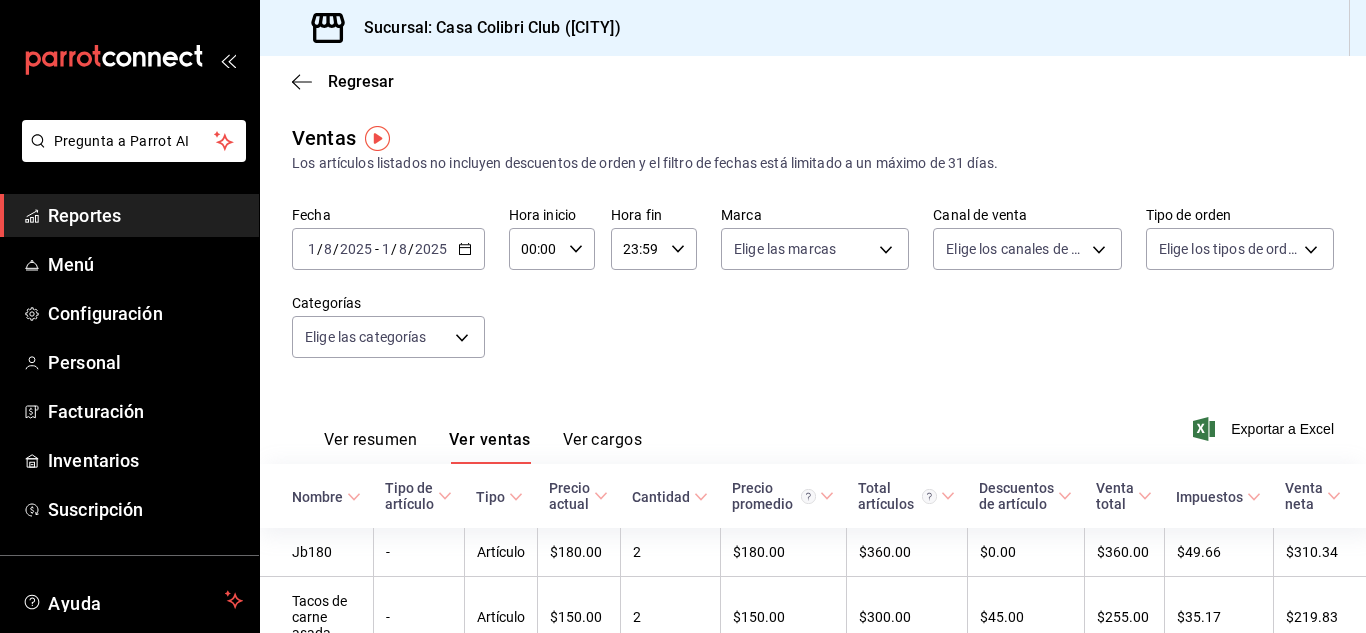 click on "2025" at bounding box center [356, 249] 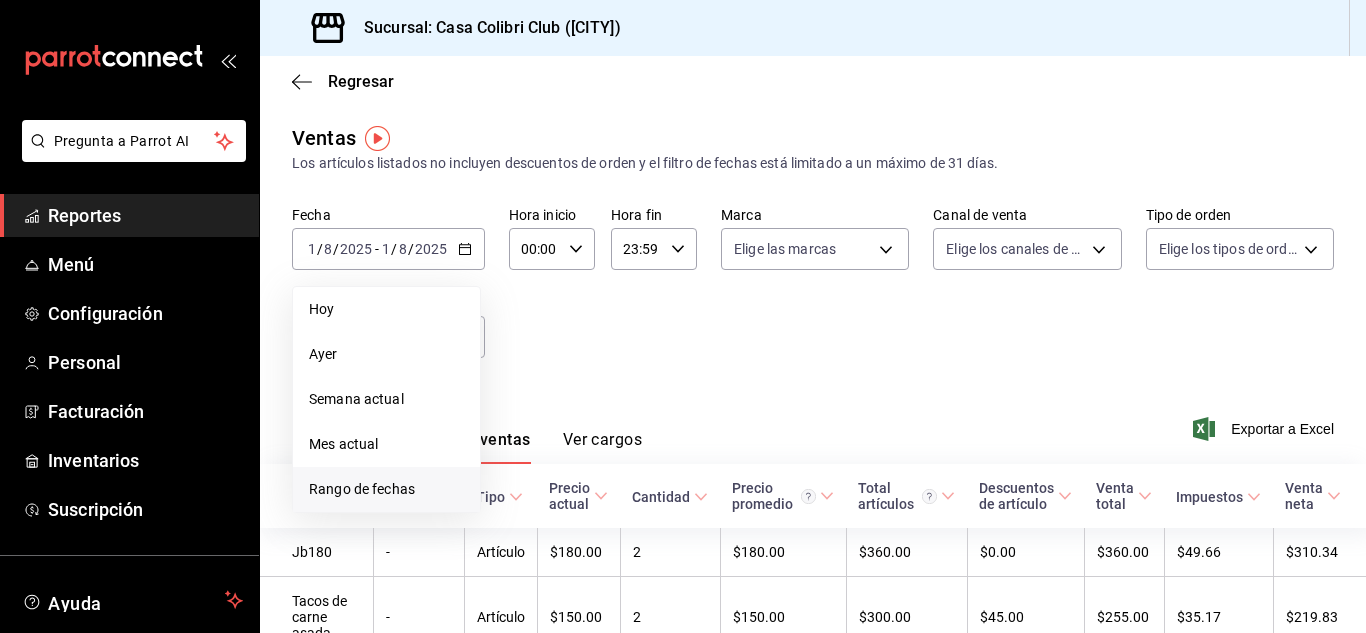 click on "Rango de fechas" at bounding box center (386, 489) 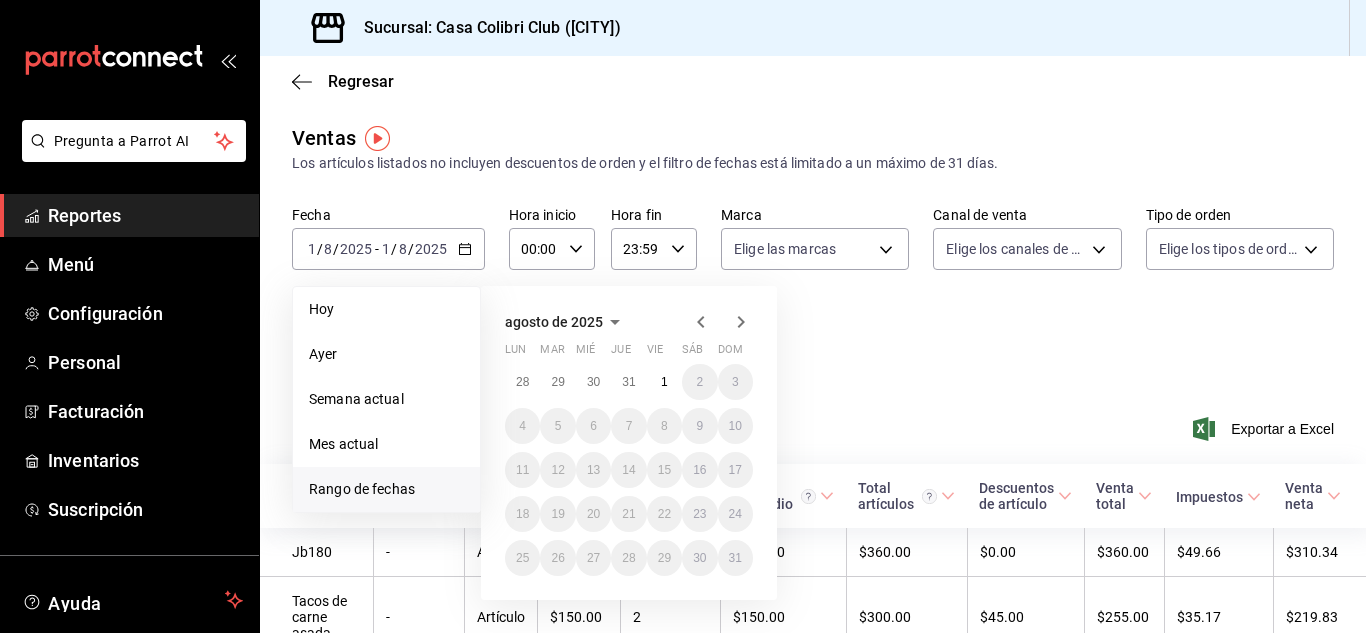 click 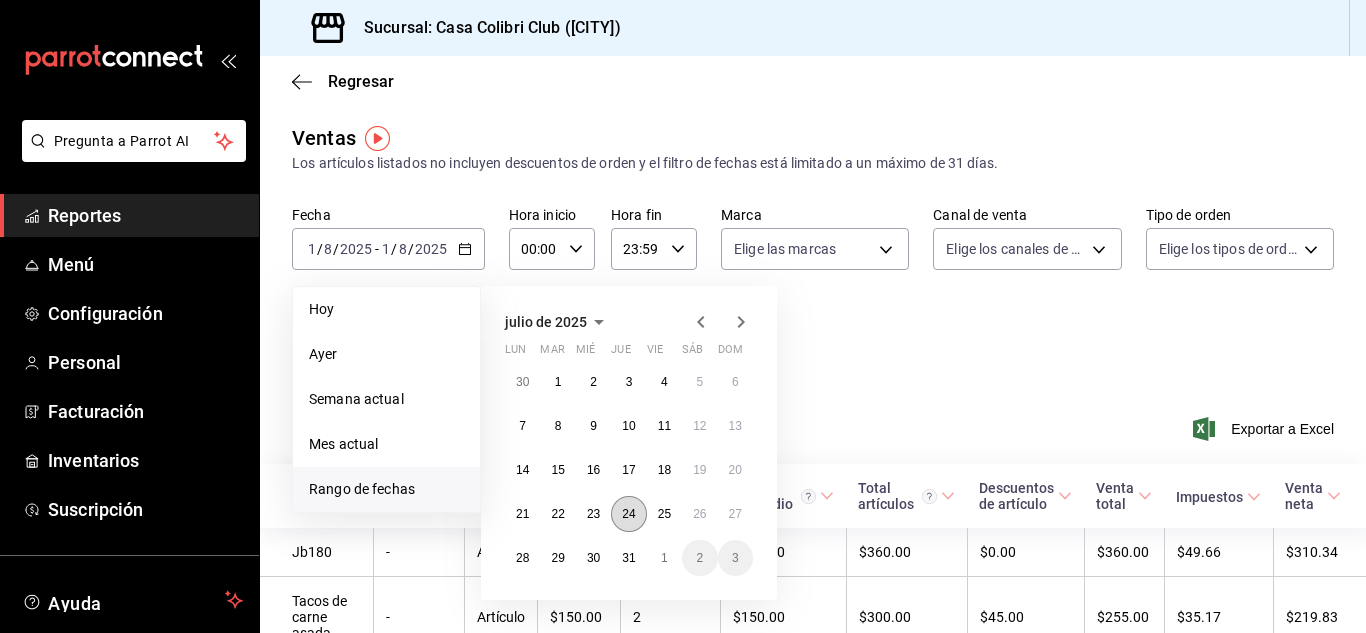 click on "24" at bounding box center (628, 514) 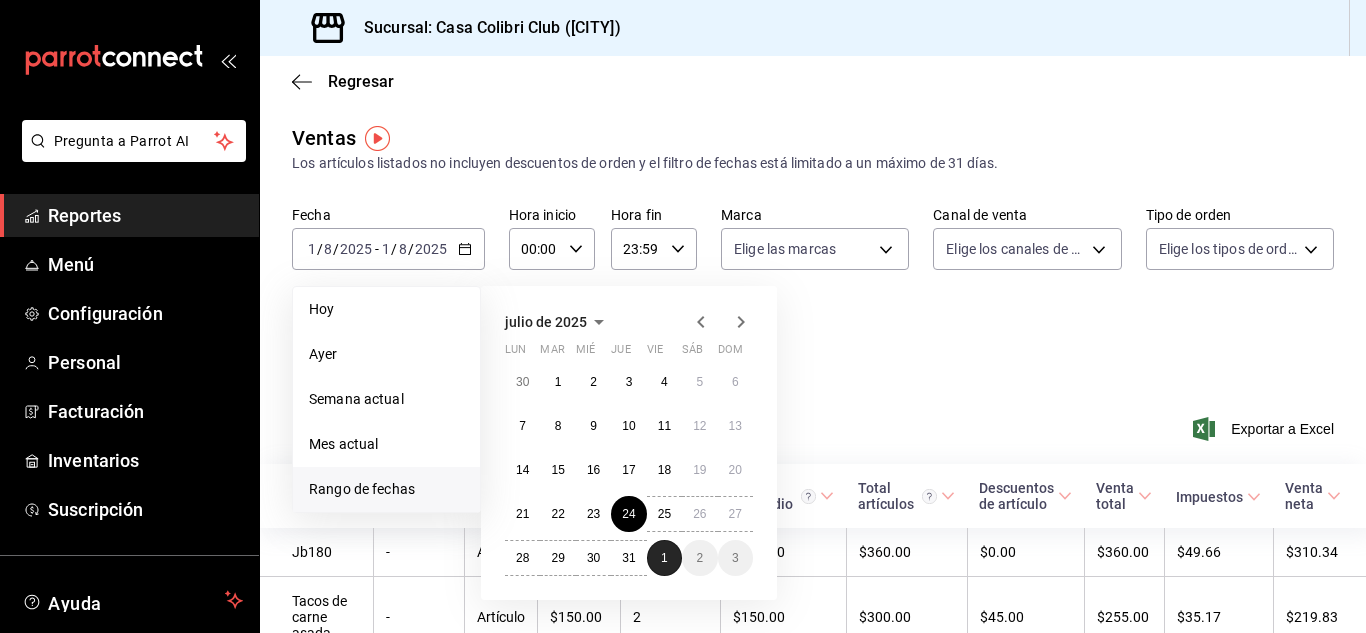 click on "1" at bounding box center (664, 558) 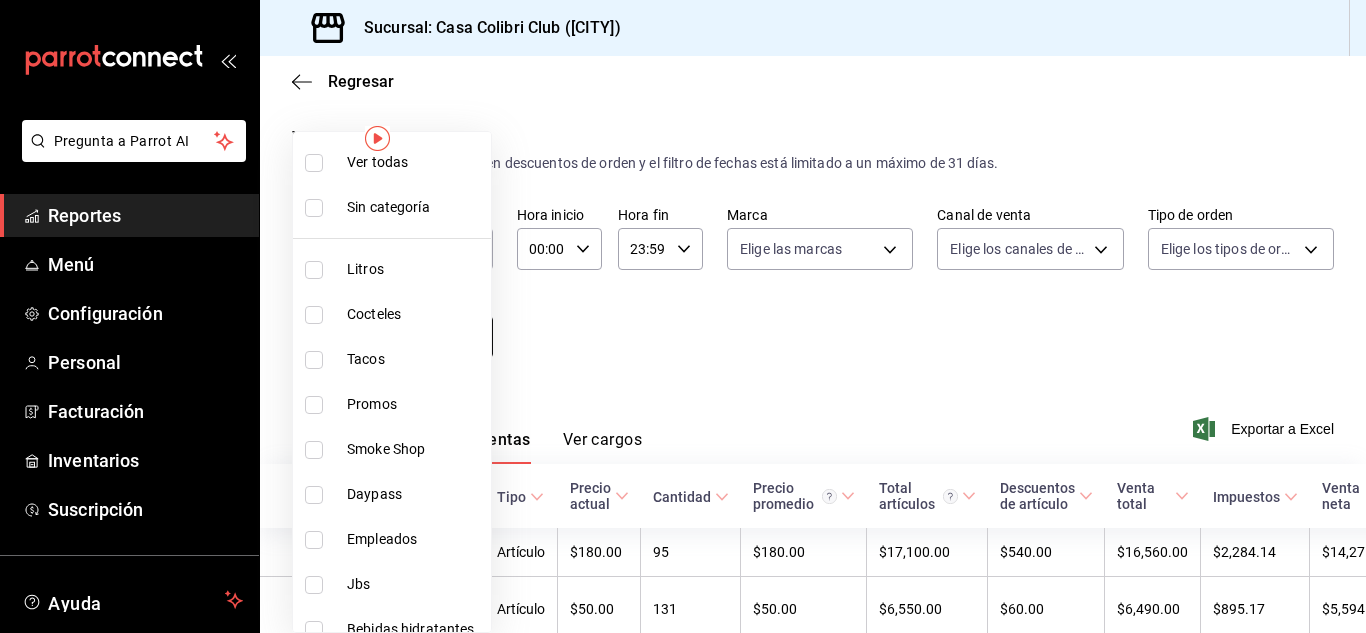 click on "Pregunta a Parrot AI Reportes   Menú   Configuración   Personal   Facturación   Inventarios   Suscripción   Ayuda Recomienda Parrot   [PERSON]   Sugerir nueva función   Sucursal: Casa Colibri Club ([CITY]) Regresar Ventas Los artículos listados no incluyen descuentos de orden y el filtro de fechas está limitado a un máximo de 31 días. Fecha [DATE] [DATE] - [DATE] [DATE] Hora inicio [TIME] Hora inicio Hora fin [TIME] Hora fin Marca Elige las marcas Canal de venta Elige los canales de venta Tipo de orden Elige los tipos de orden Categorías Elige las categorías Ver resumen Ver ventas Ver cargos Exportar a Excel Nombre Tipo de artículo Tipo Precio actual Cantidad Precio promedio   Total artículos   Descuentos de artículo Venta total Impuestos Venta neta Jb180 - Artículo $180.00 95 $180.00 $17,100.00 $540.00 $16,560.00 $2,284.14 $14,275.86 Carta Blanca Lata - Artículo $50.00 131 $50.00 $6,550.00 $60.00 $6,490.00 $895.17 $5,594.83 Tacos de Trompo negro - Artículo $140.00 34 - -" at bounding box center [683, 316] 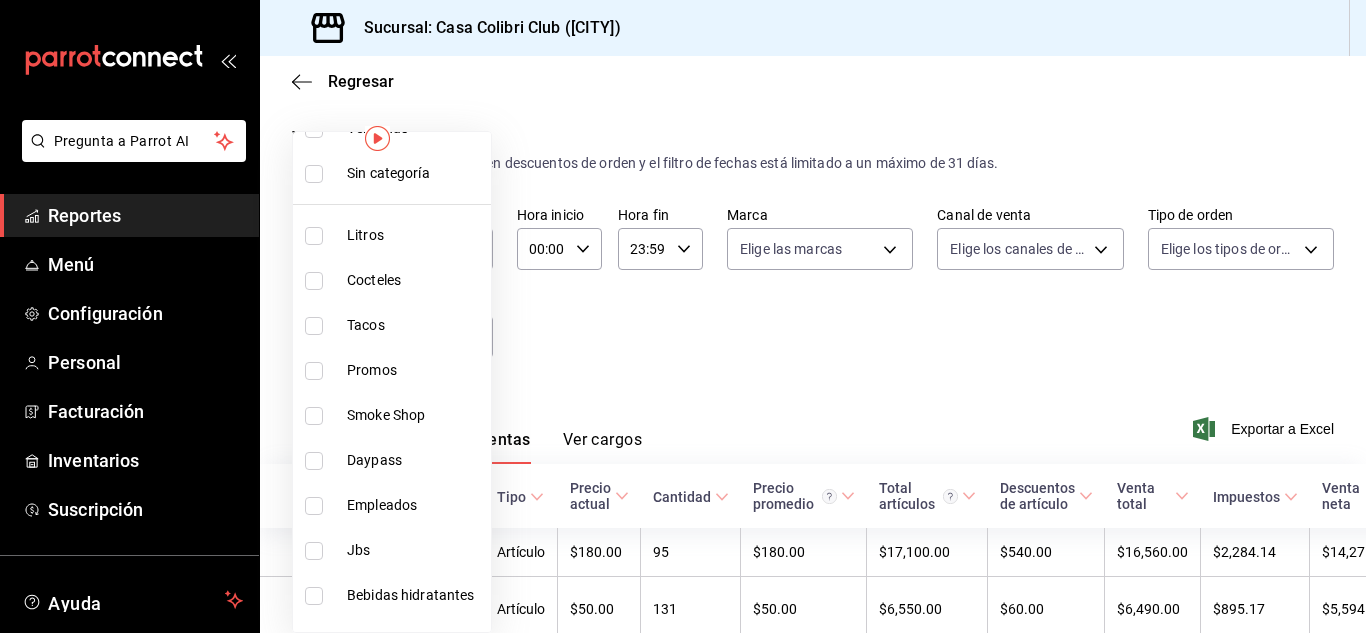 scroll, scrollTop: 0, scrollLeft: 0, axis: both 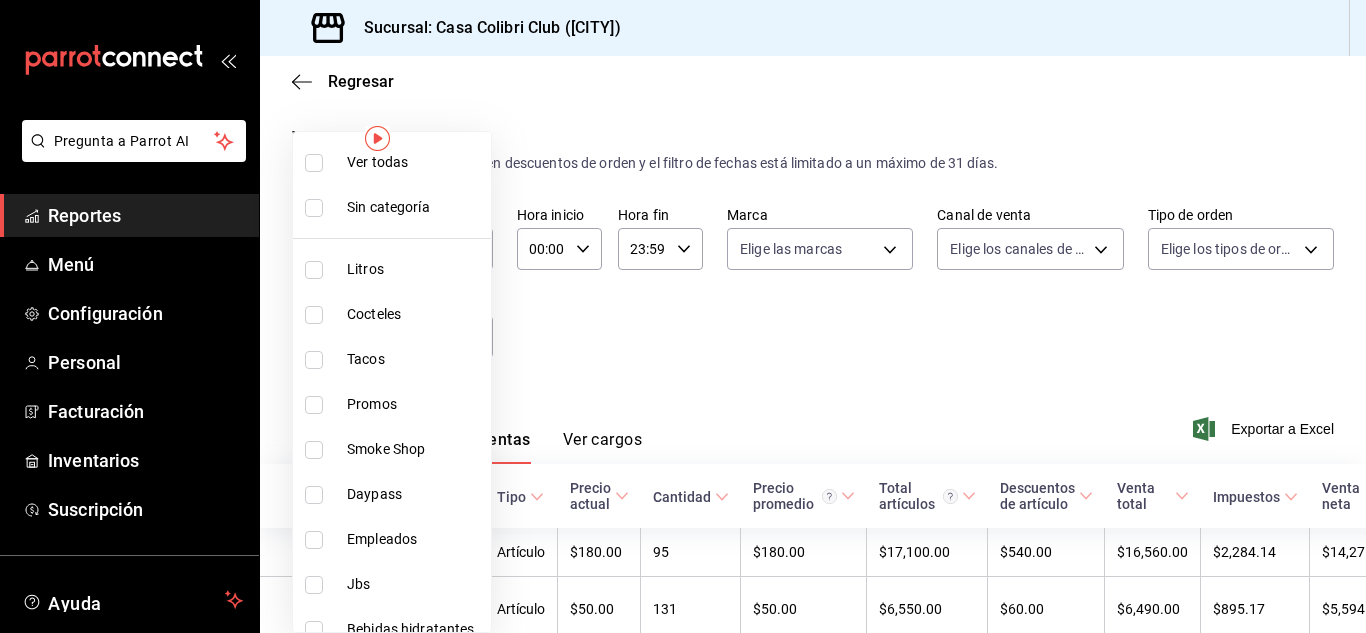 click on "Promos" at bounding box center (415, 404) 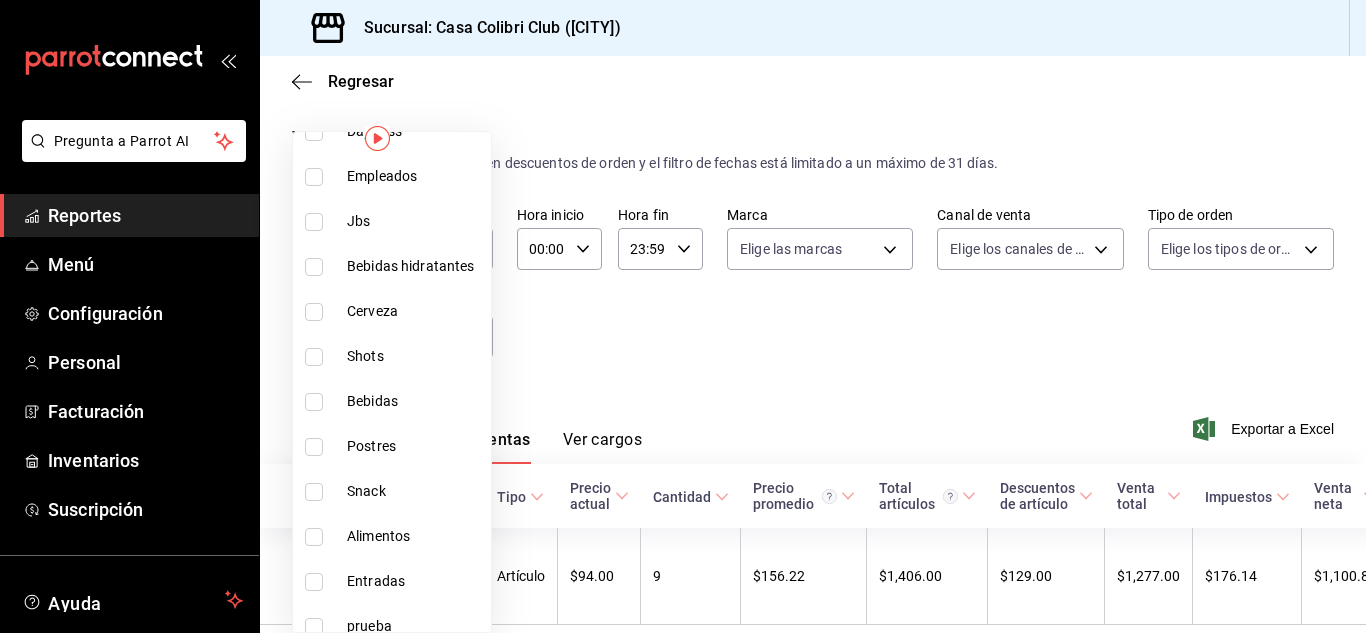 scroll, scrollTop: 380, scrollLeft: 0, axis: vertical 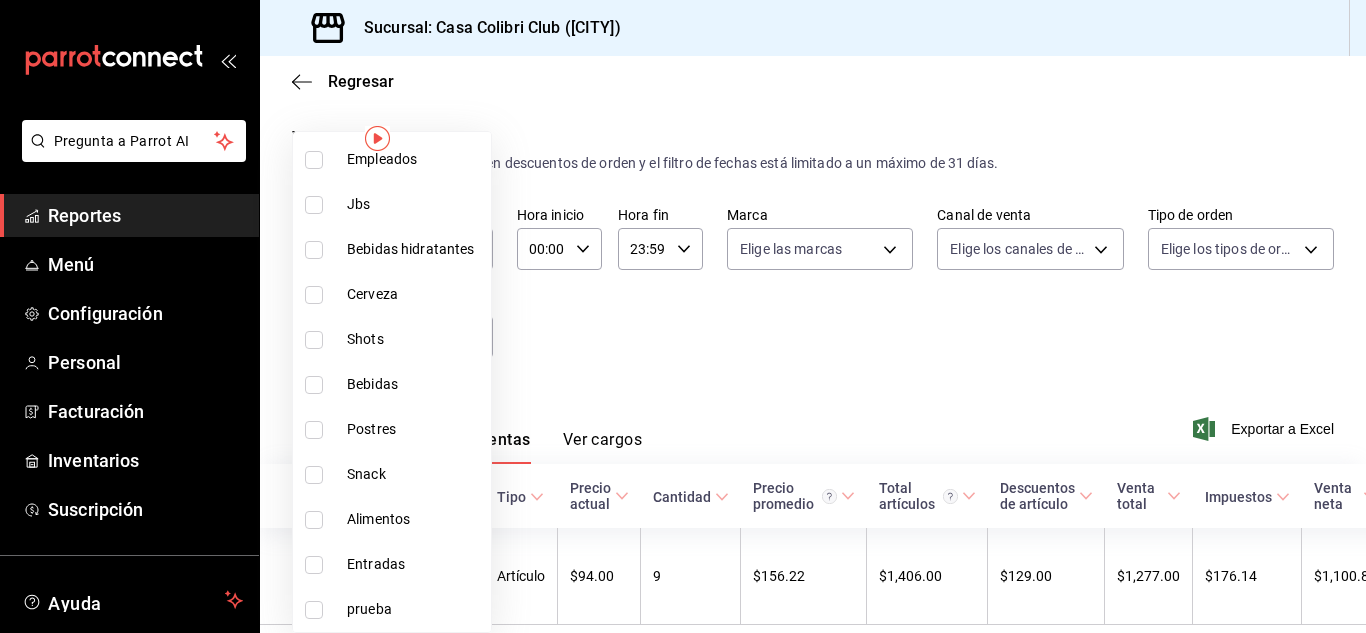 click on "Alimentos" at bounding box center (392, 519) 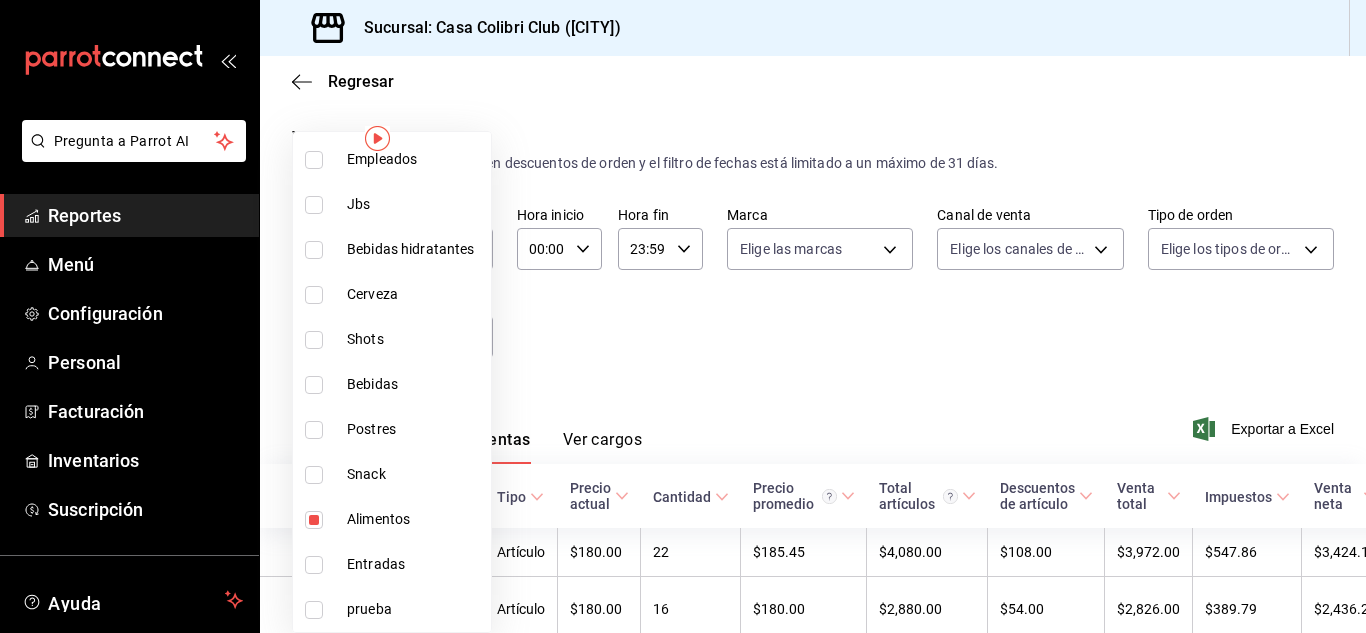 click at bounding box center [683, 316] 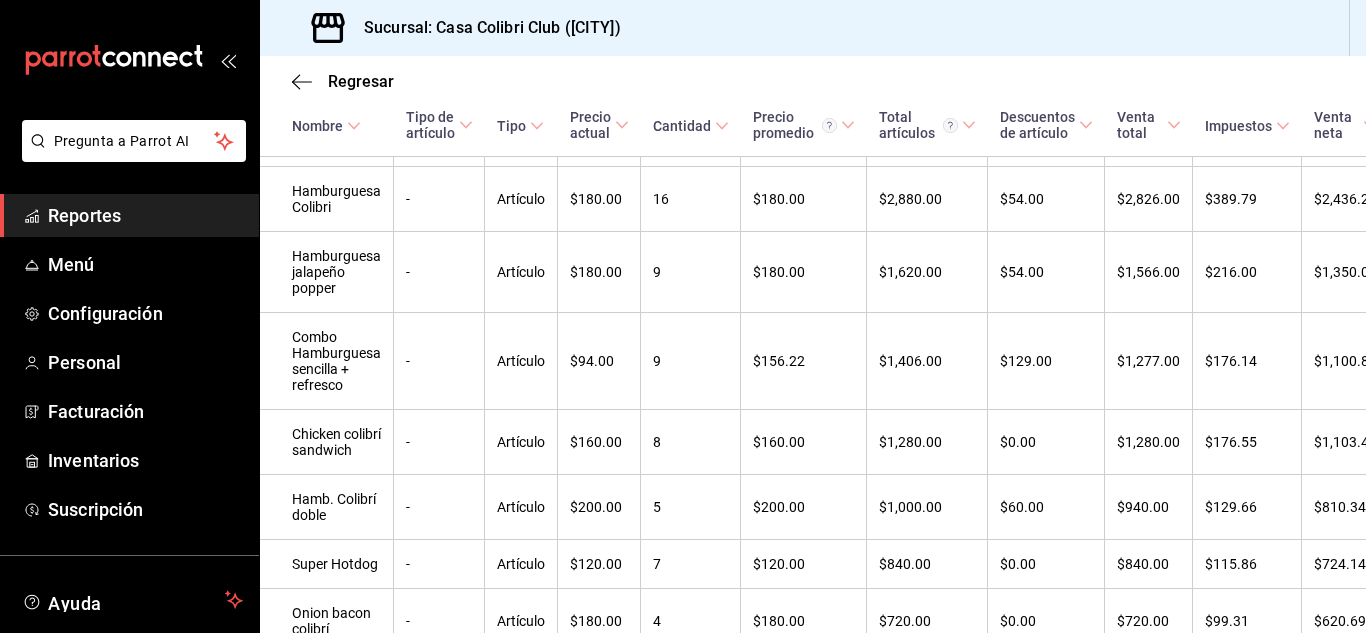 scroll, scrollTop: 453, scrollLeft: 0, axis: vertical 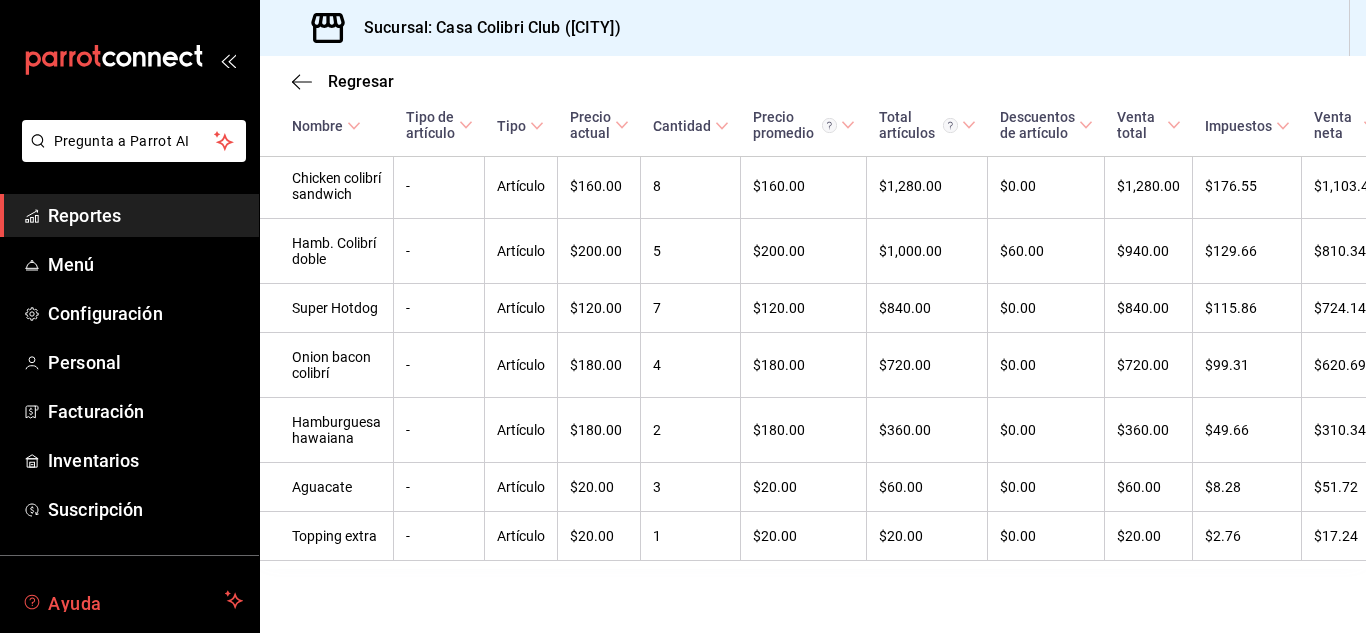 click on "Ayuda" at bounding box center (132, 600) 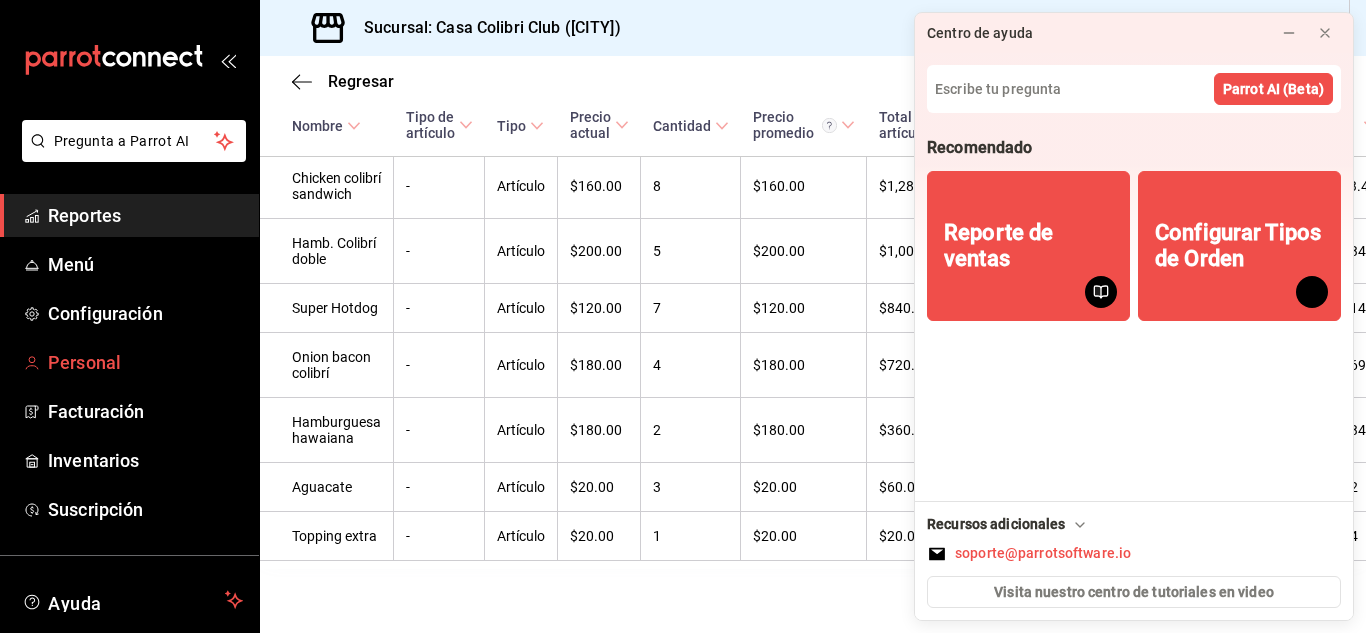 click on "Personal" at bounding box center [145, 362] 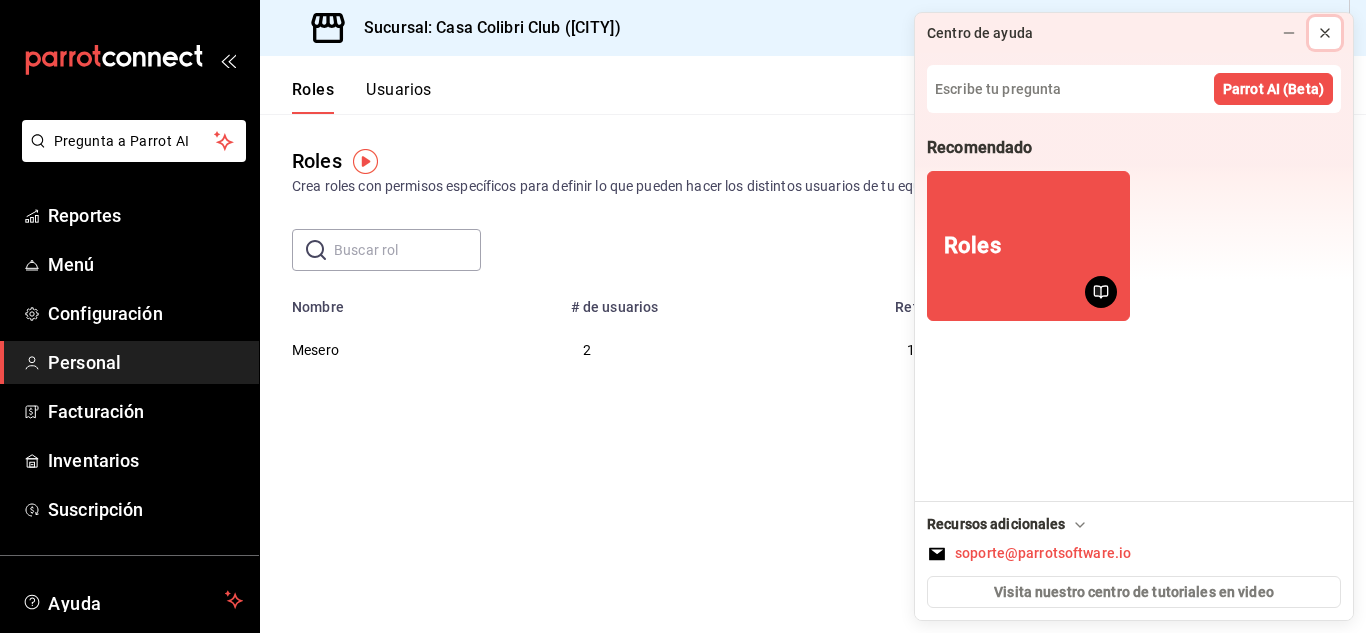 click 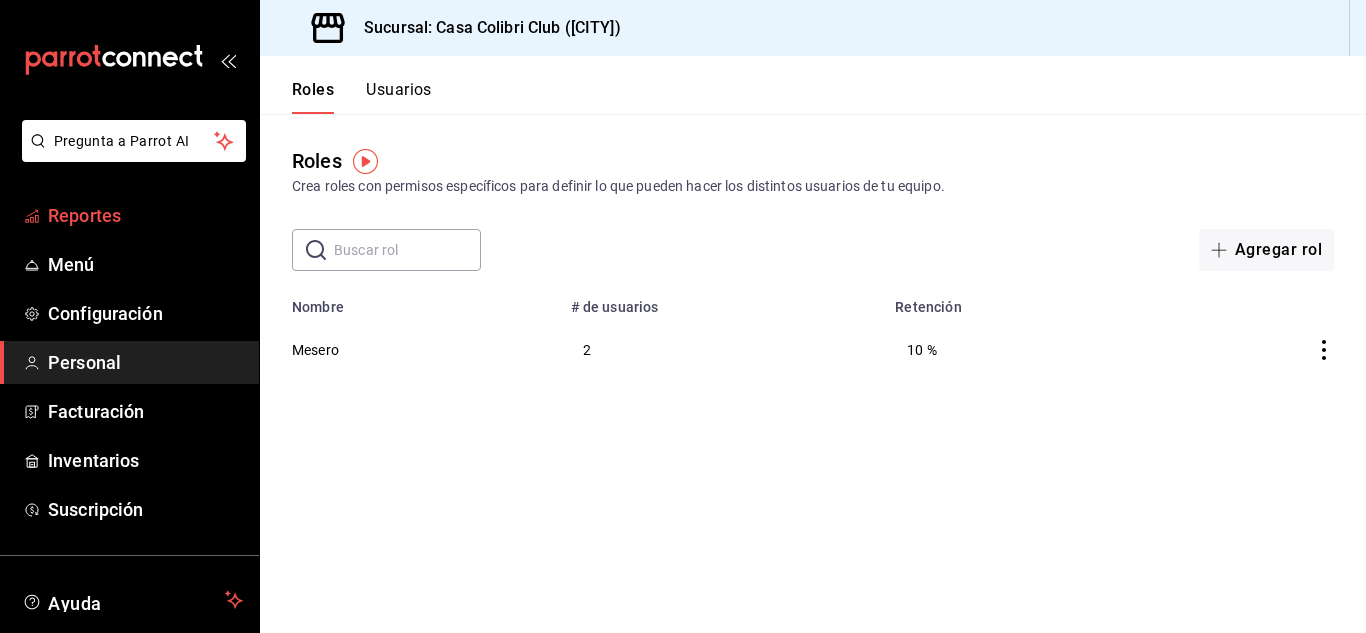 click on "Reportes" at bounding box center (145, 215) 